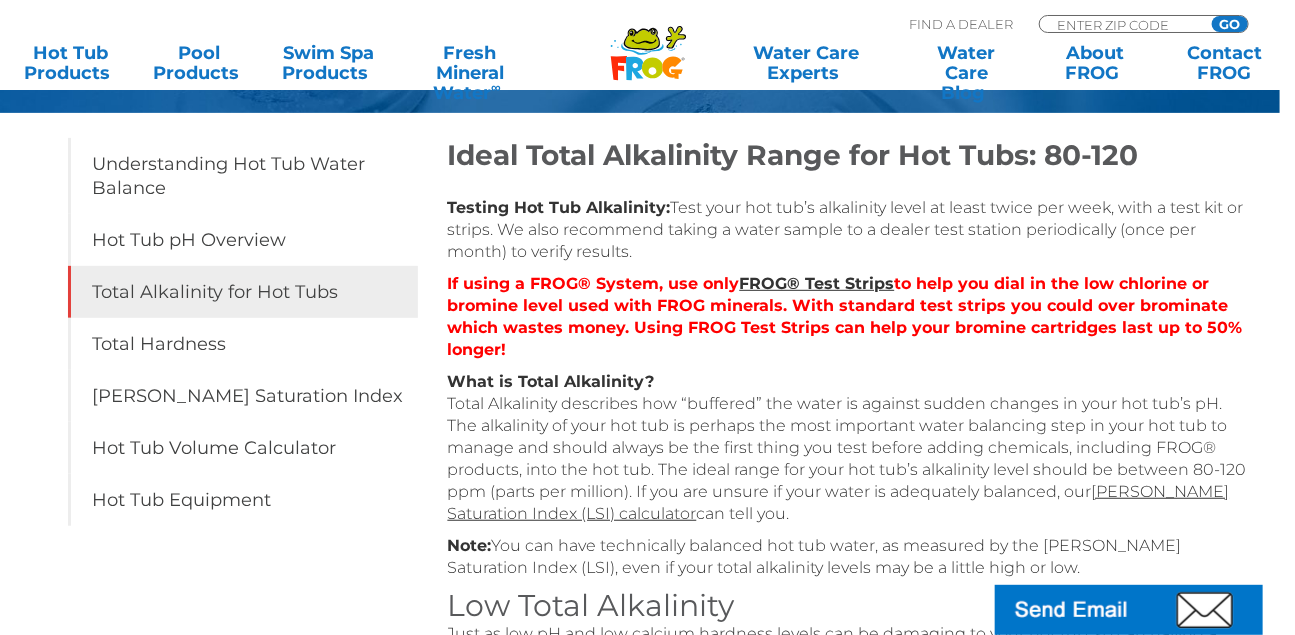 scroll, scrollTop: 263, scrollLeft: 0, axis: vertical 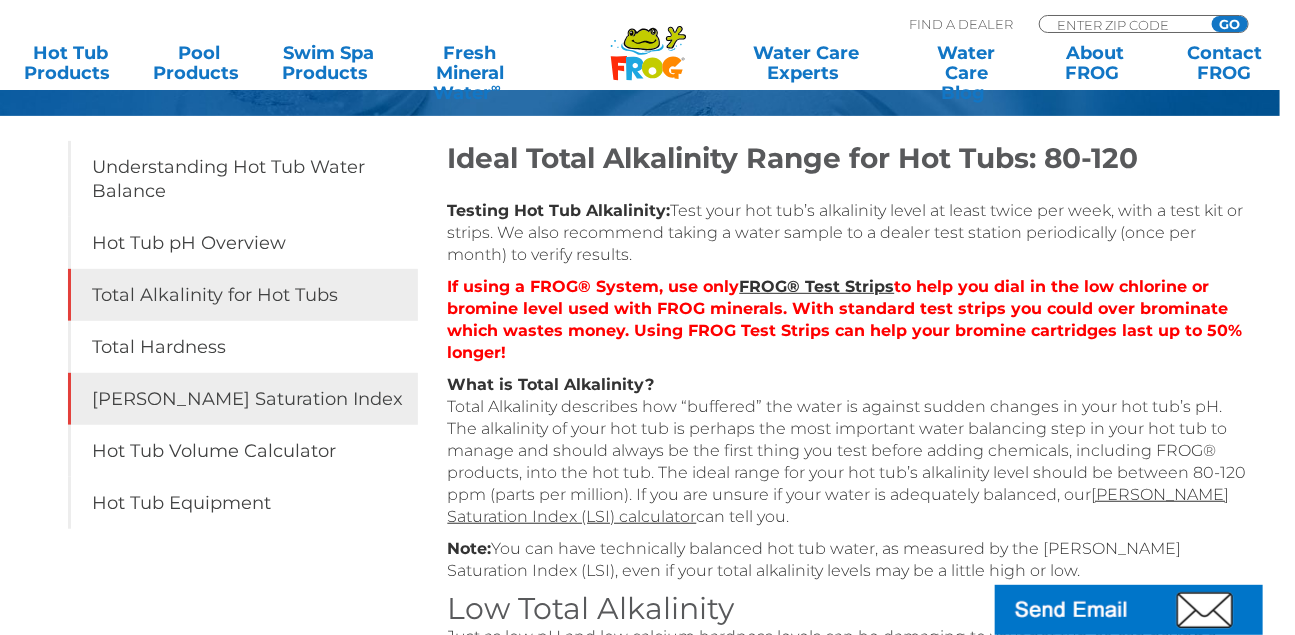 click on "[PERSON_NAME] Saturation Index" at bounding box center (243, 399) 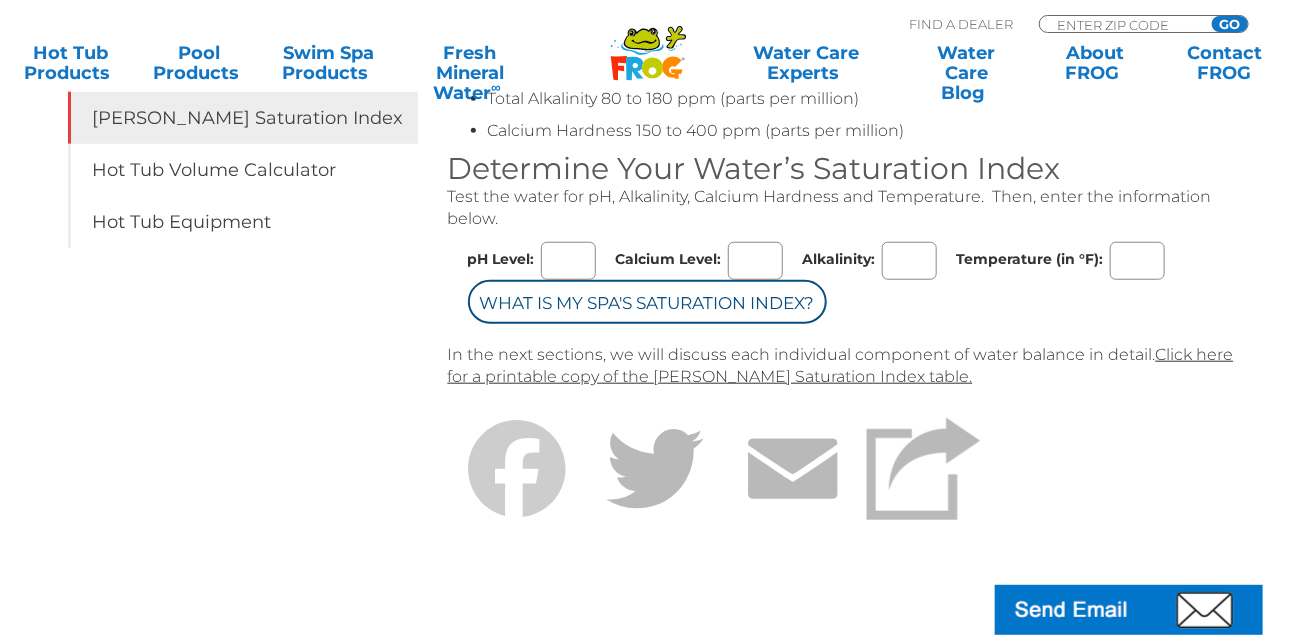 scroll, scrollTop: 500, scrollLeft: 0, axis: vertical 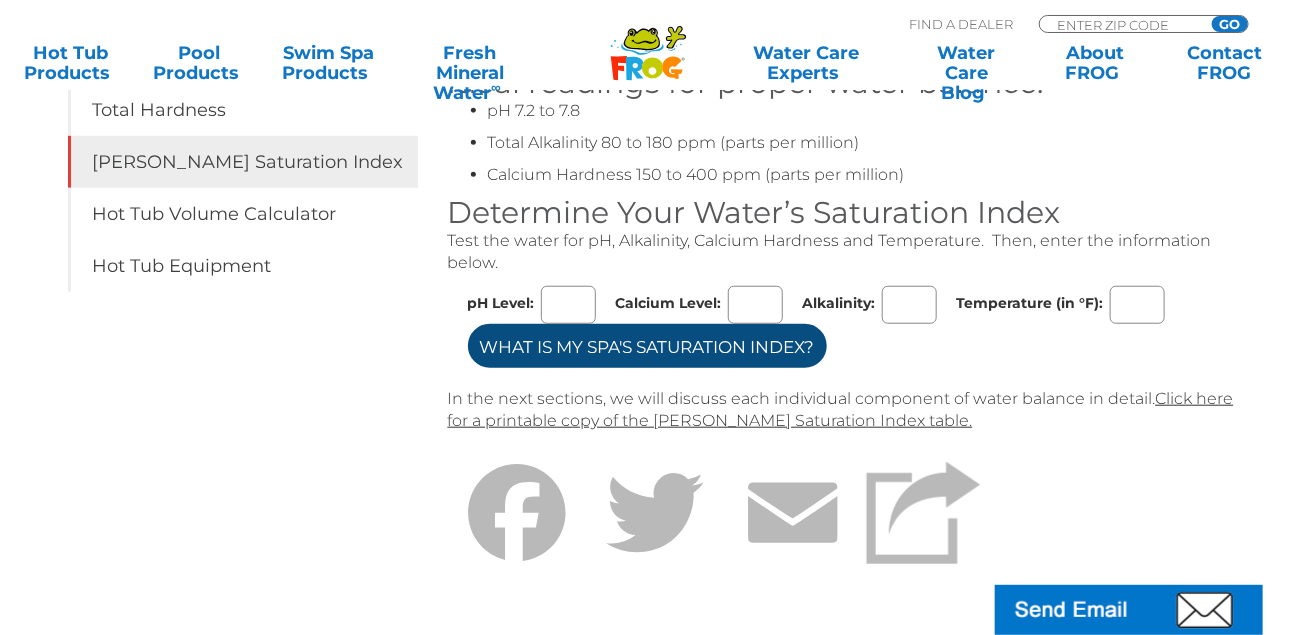 click on "What is my Spa's Saturation Index?" at bounding box center [647, 346] 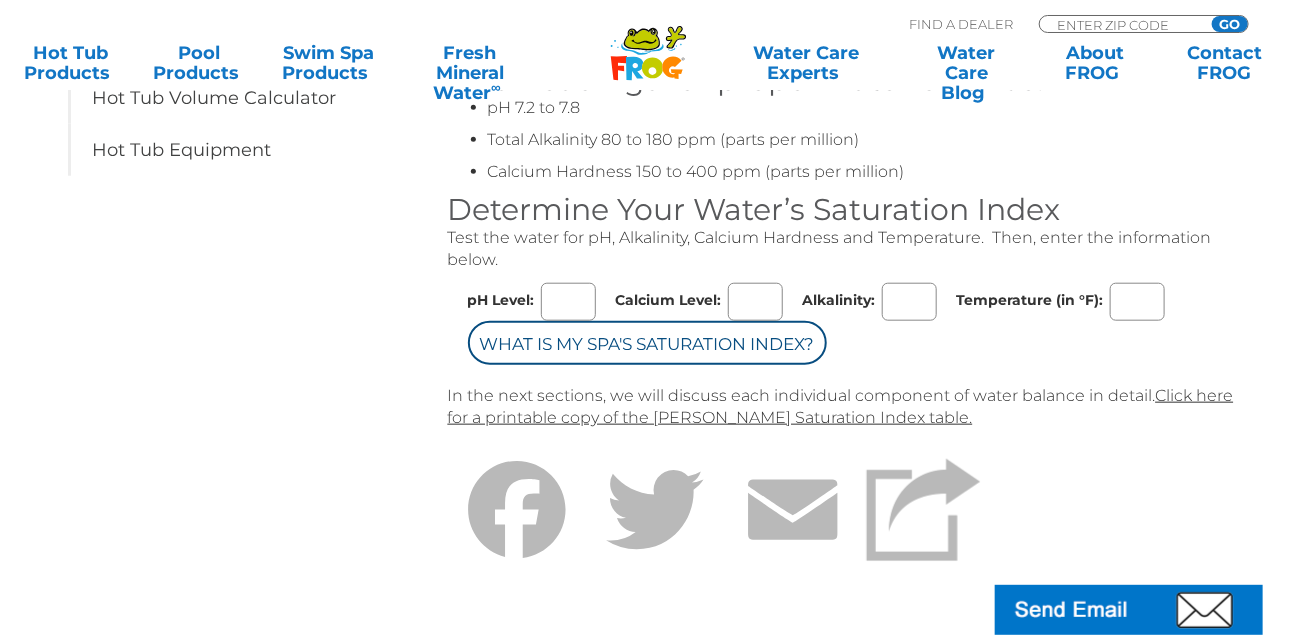 scroll, scrollTop: 700, scrollLeft: 0, axis: vertical 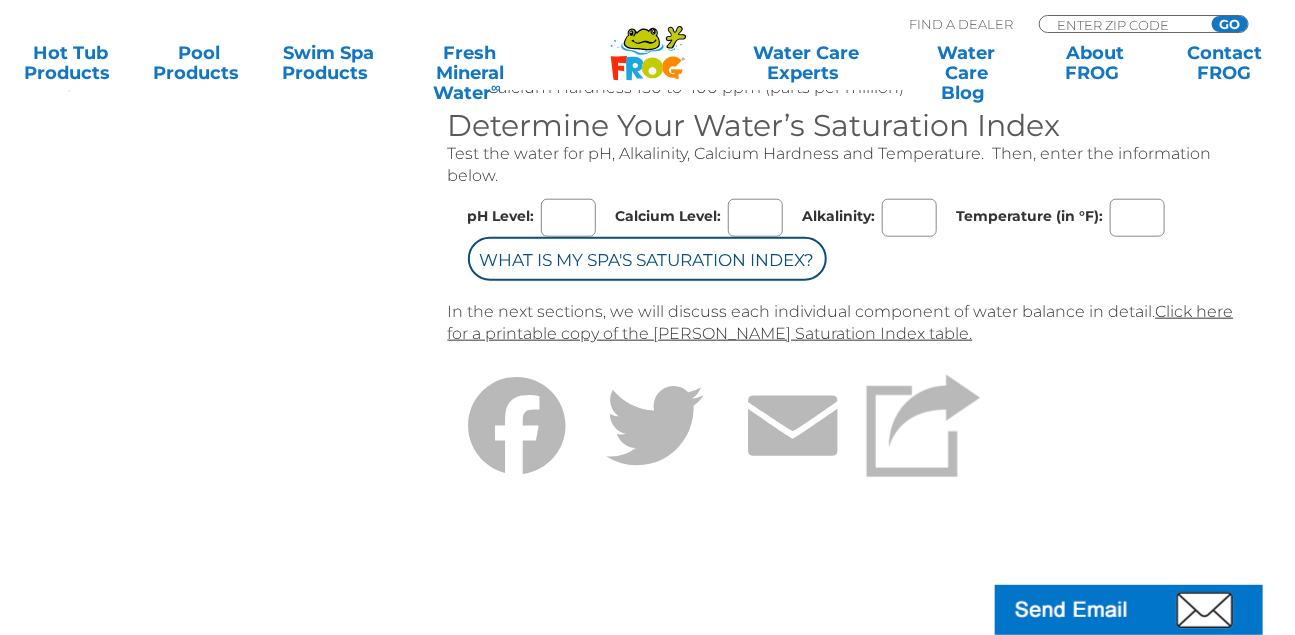 click on "pH Level:" at bounding box center (568, 218) 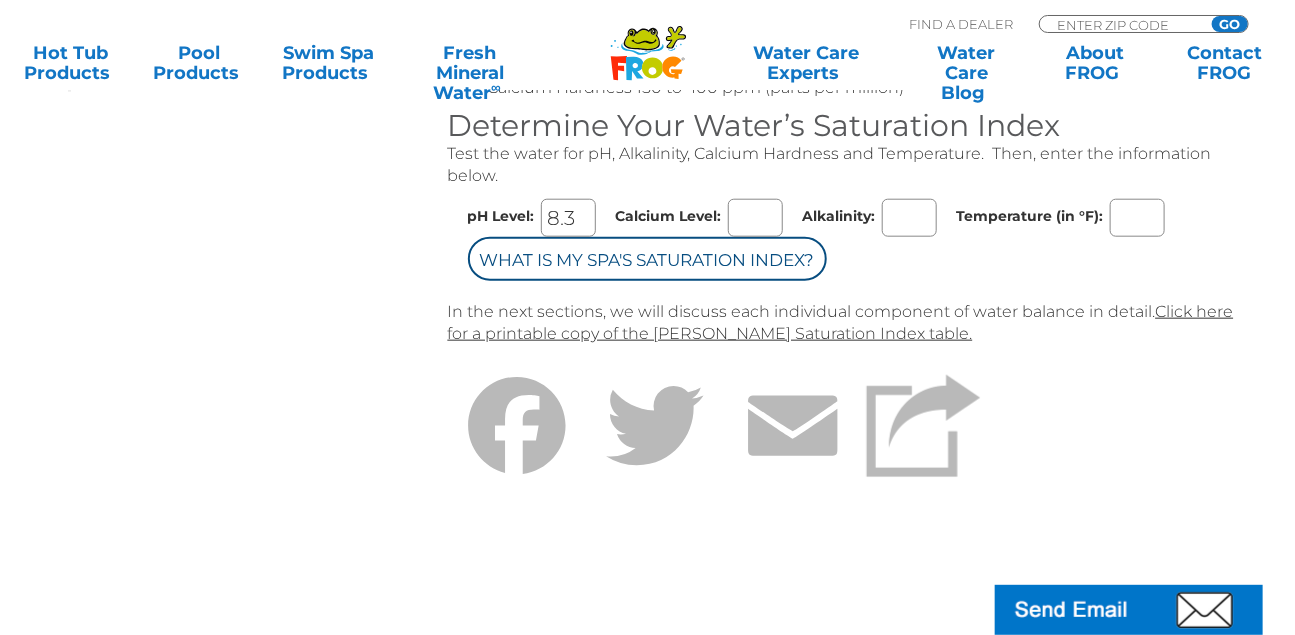 type on "8.3" 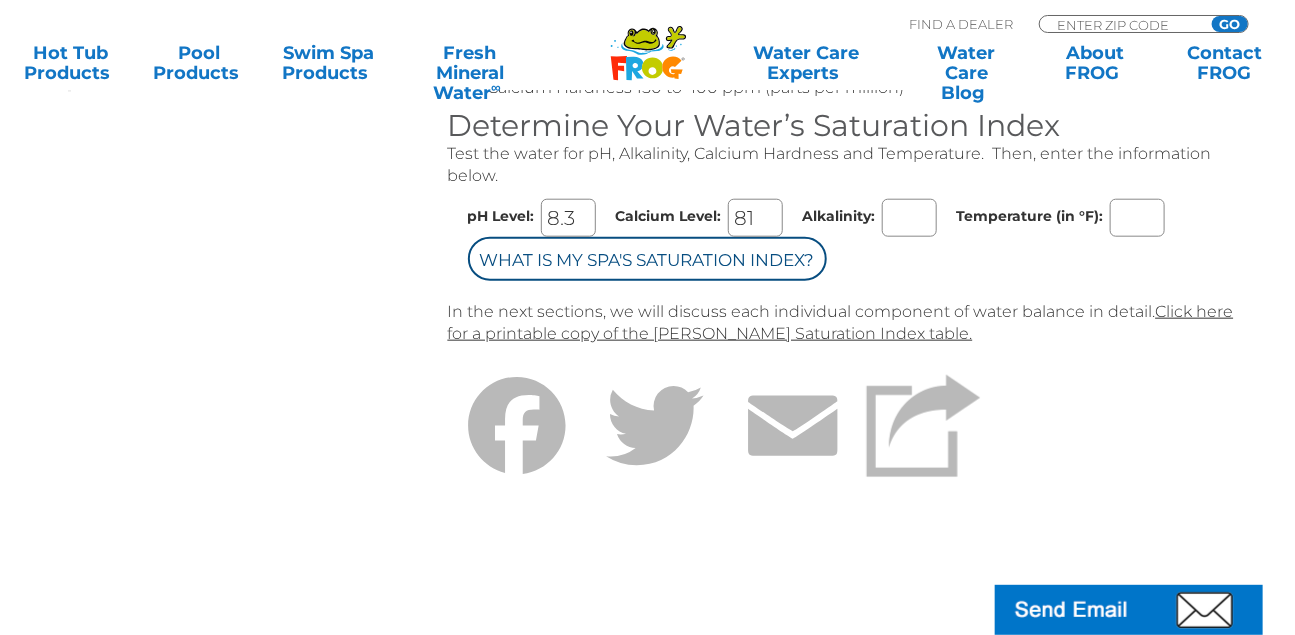 type on "81" 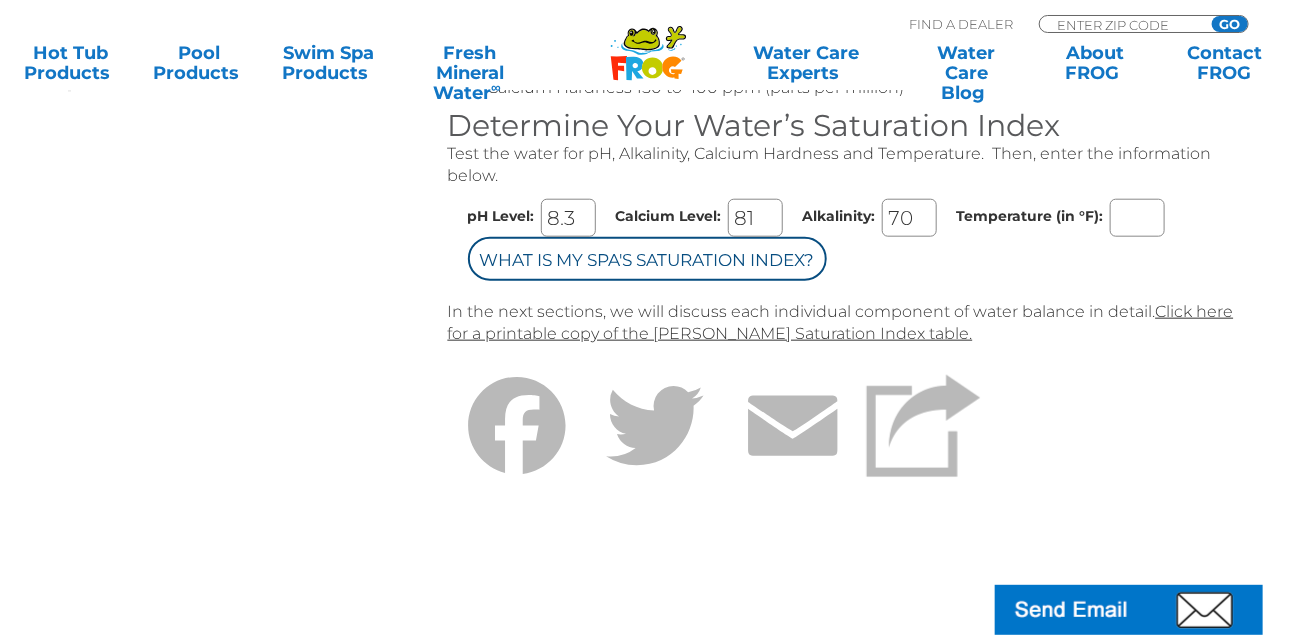 type on "70" 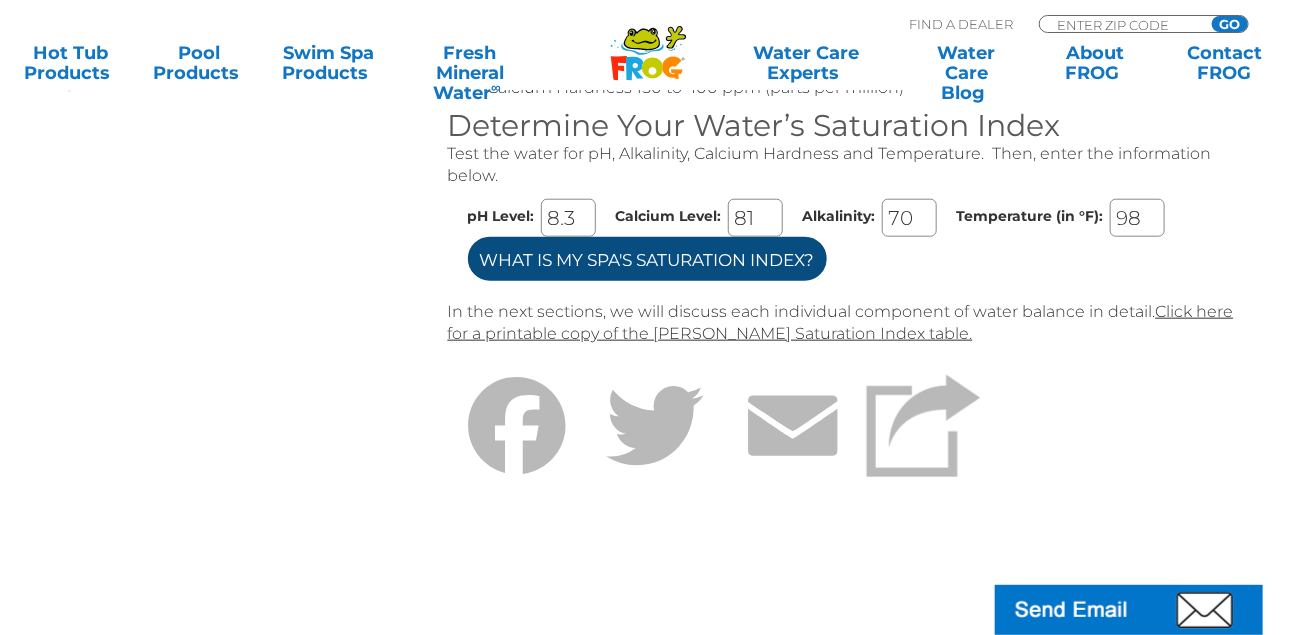 type on "98" 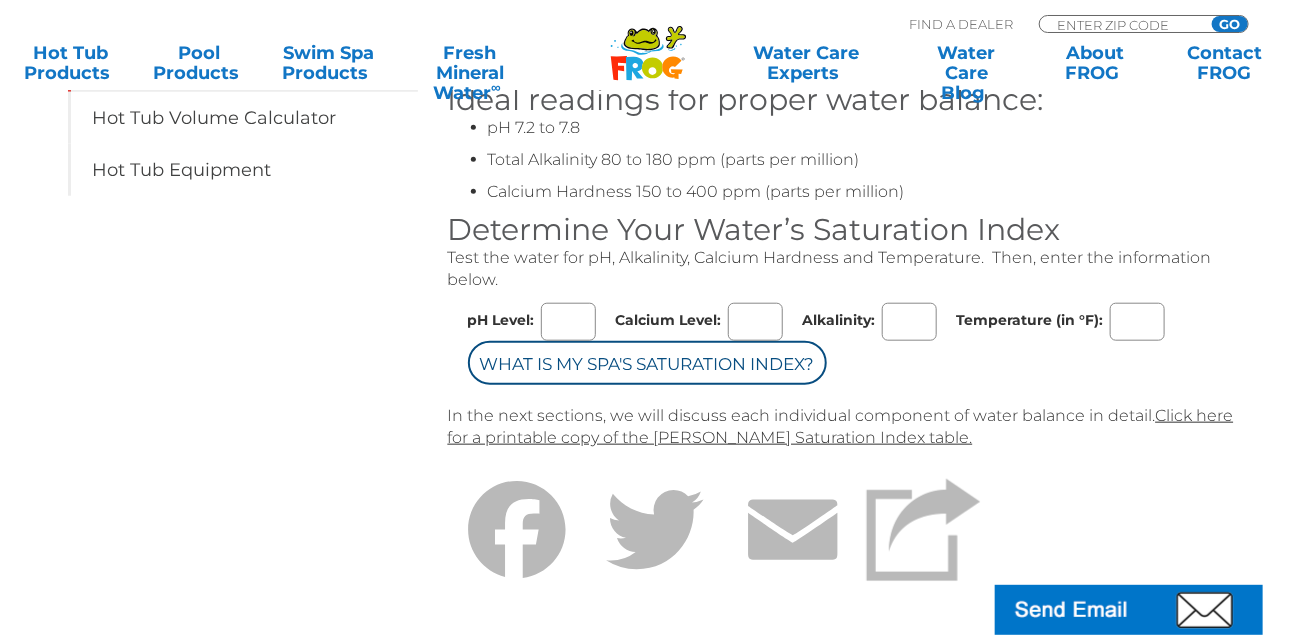 scroll, scrollTop: 600, scrollLeft: 0, axis: vertical 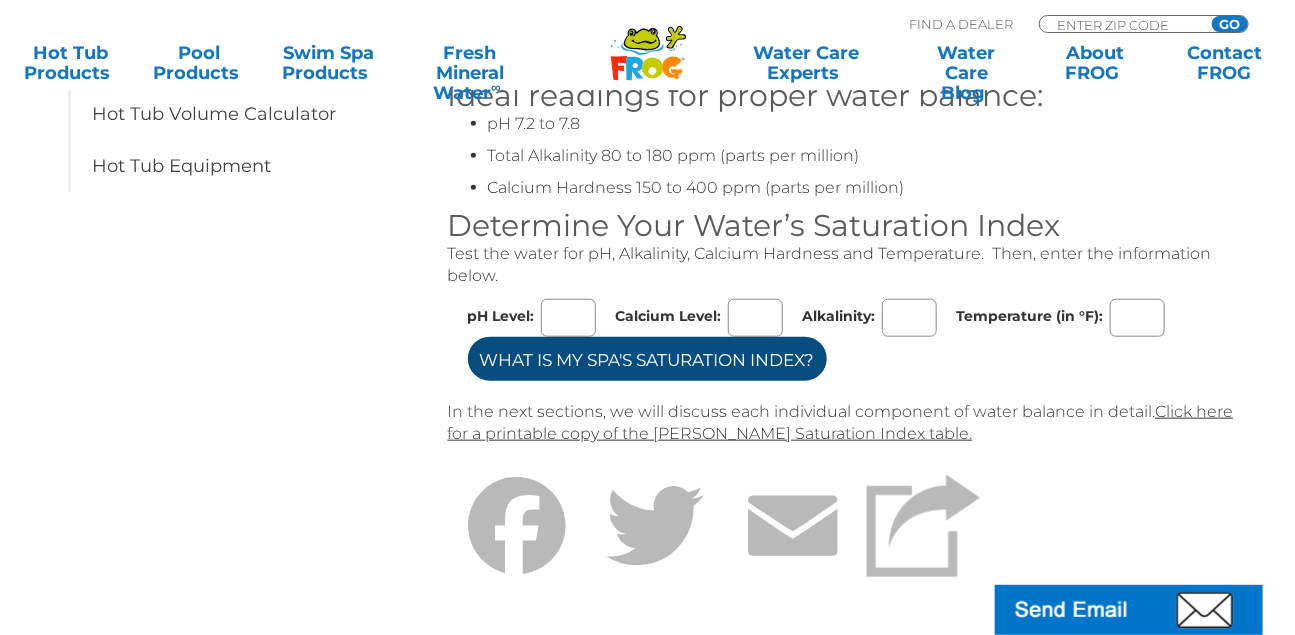 click on "What is my Spa's Saturation Index?" at bounding box center [647, 359] 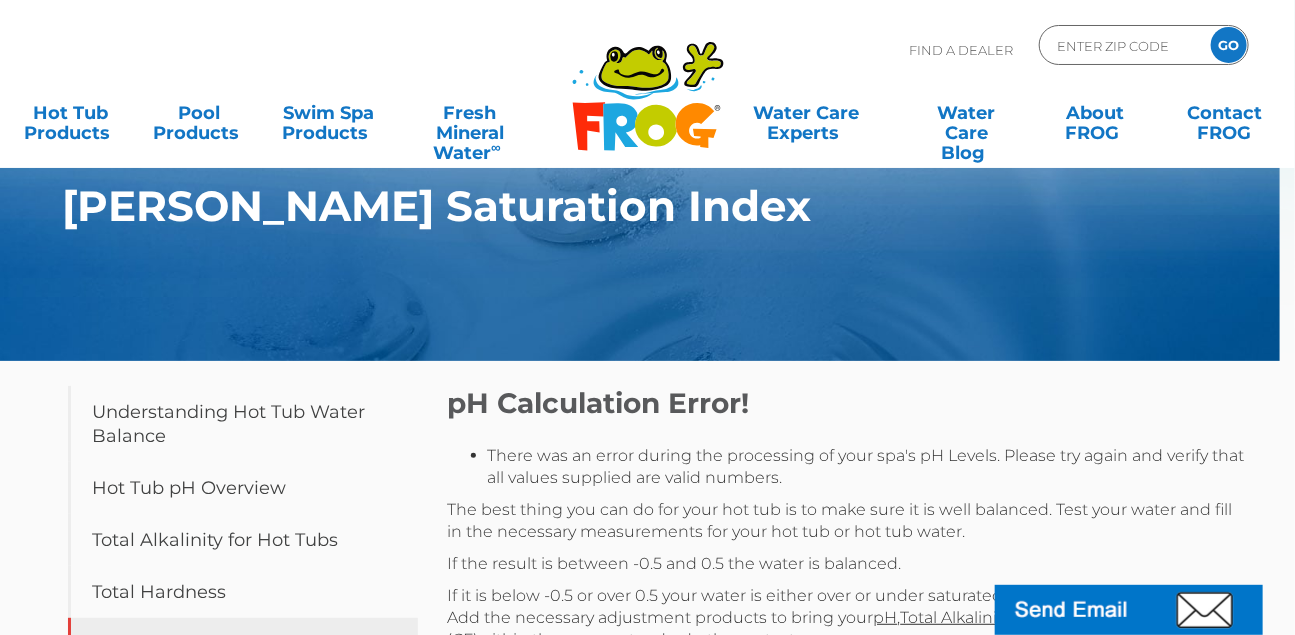 scroll, scrollTop: 0, scrollLeft: 0, axis: both 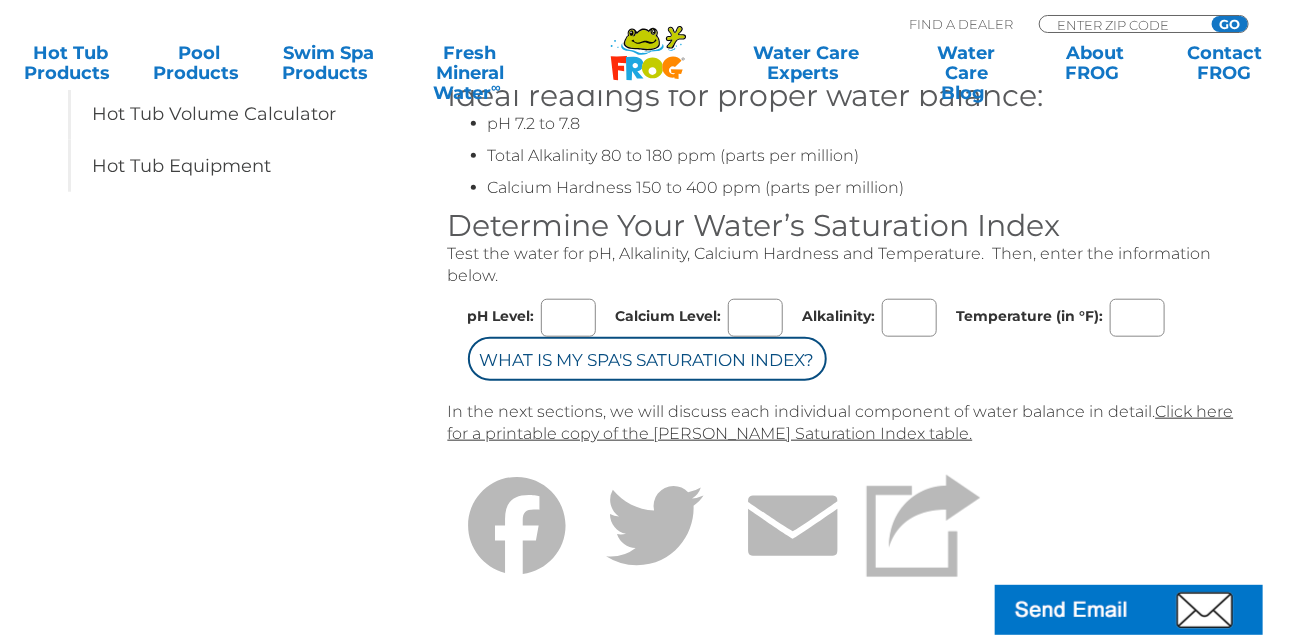 click on "pH Level:" at bounding box center (568, 318) 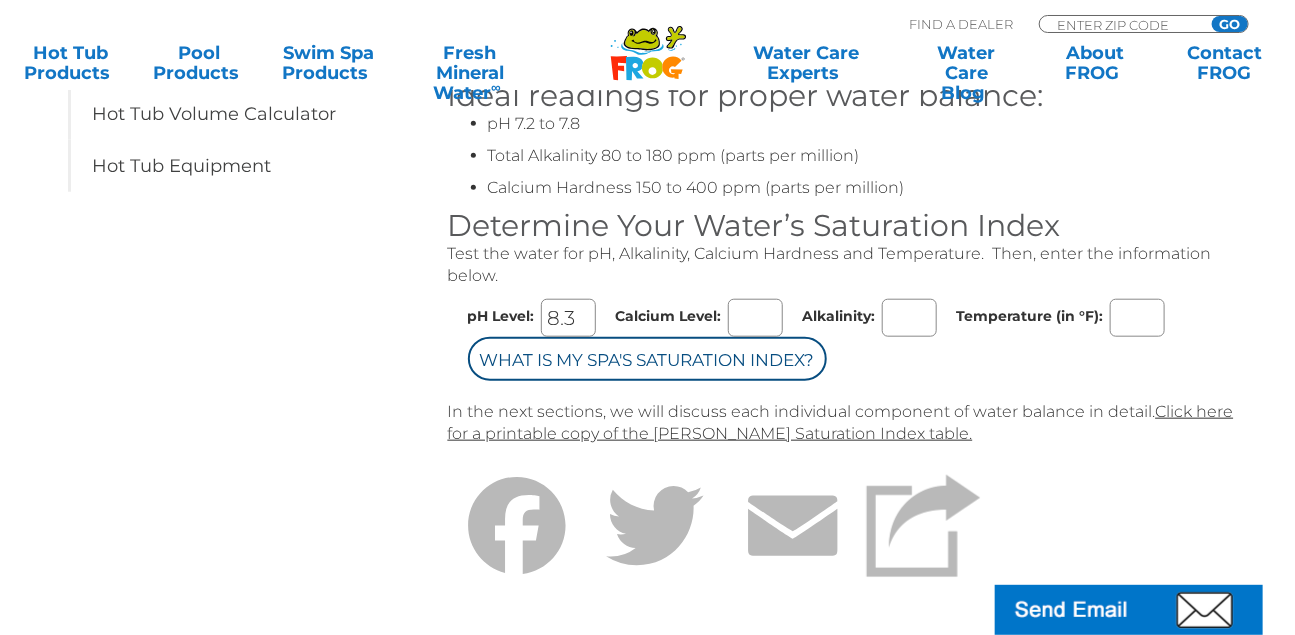 type on "8.3" 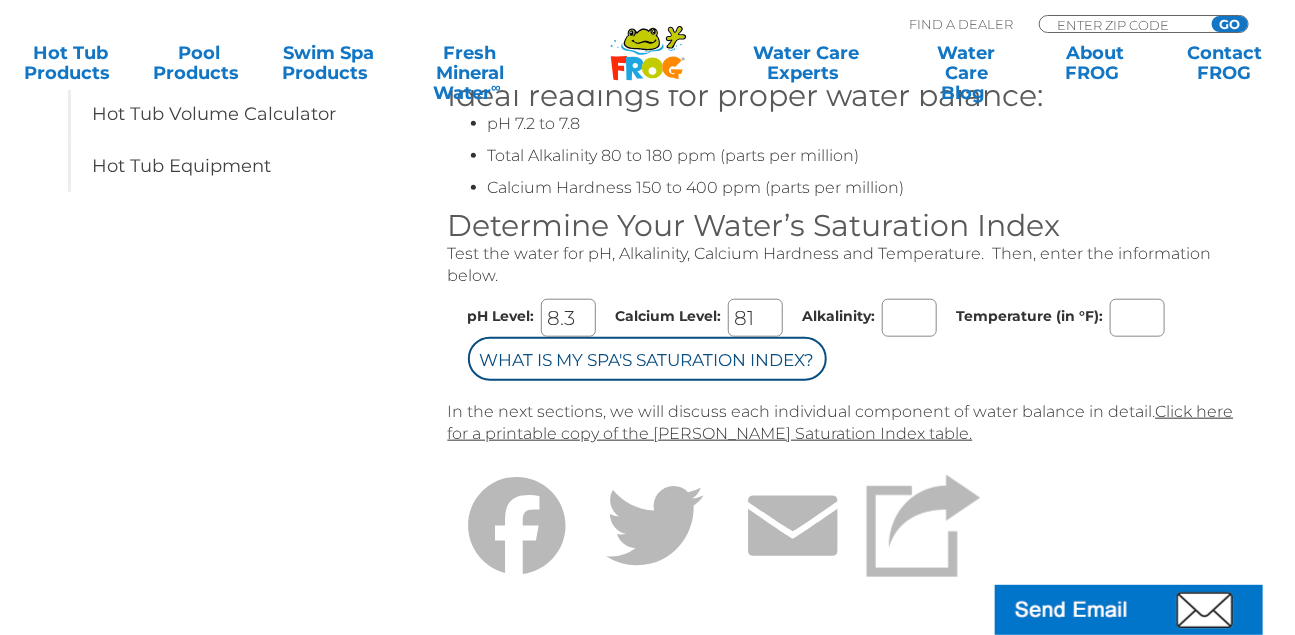 type on "81" 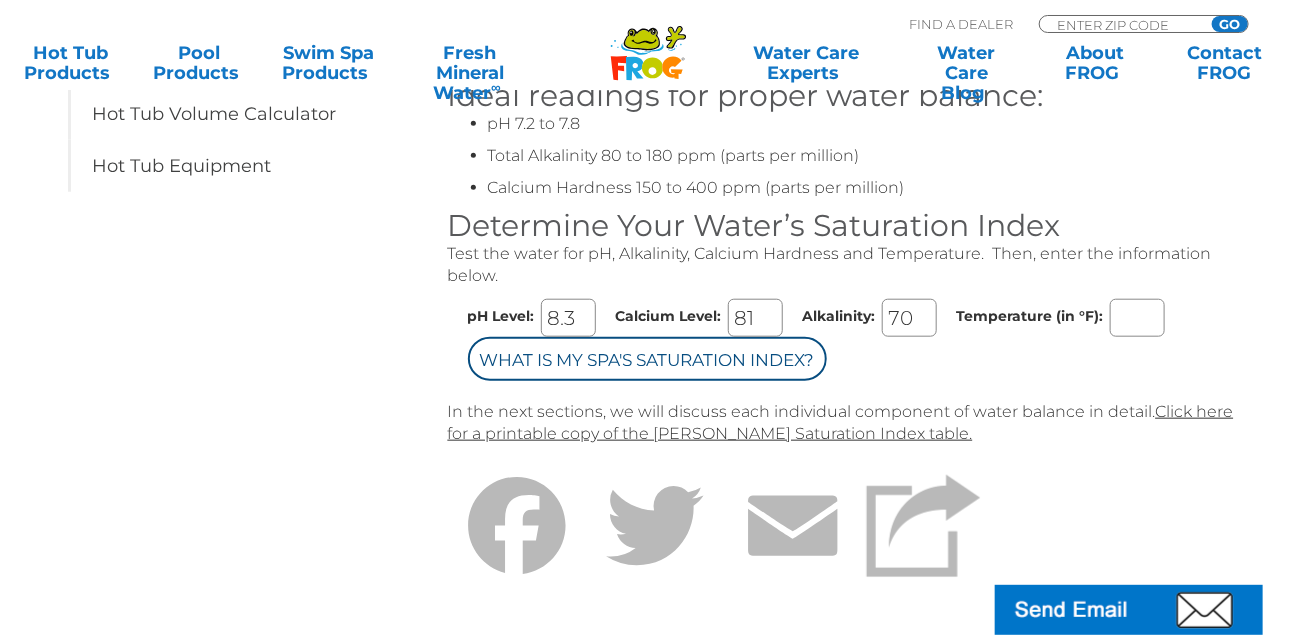 type on "70" 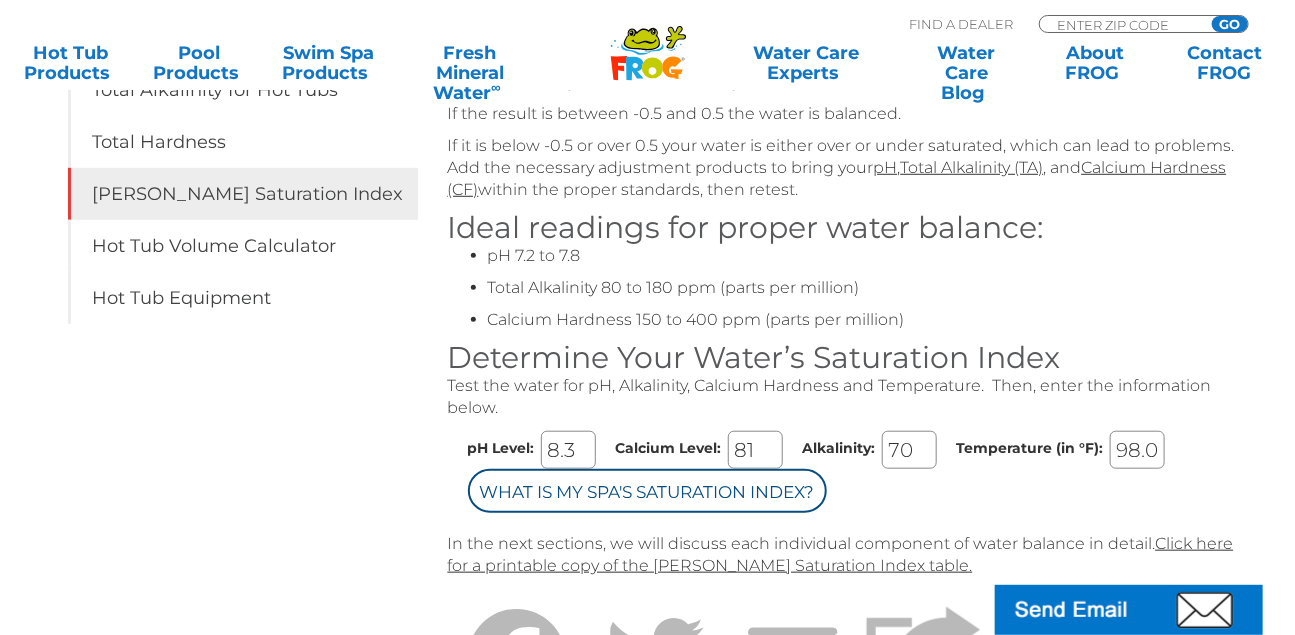 scroll, scrollTop: 500, scrollLeft: 0, axis: vertical 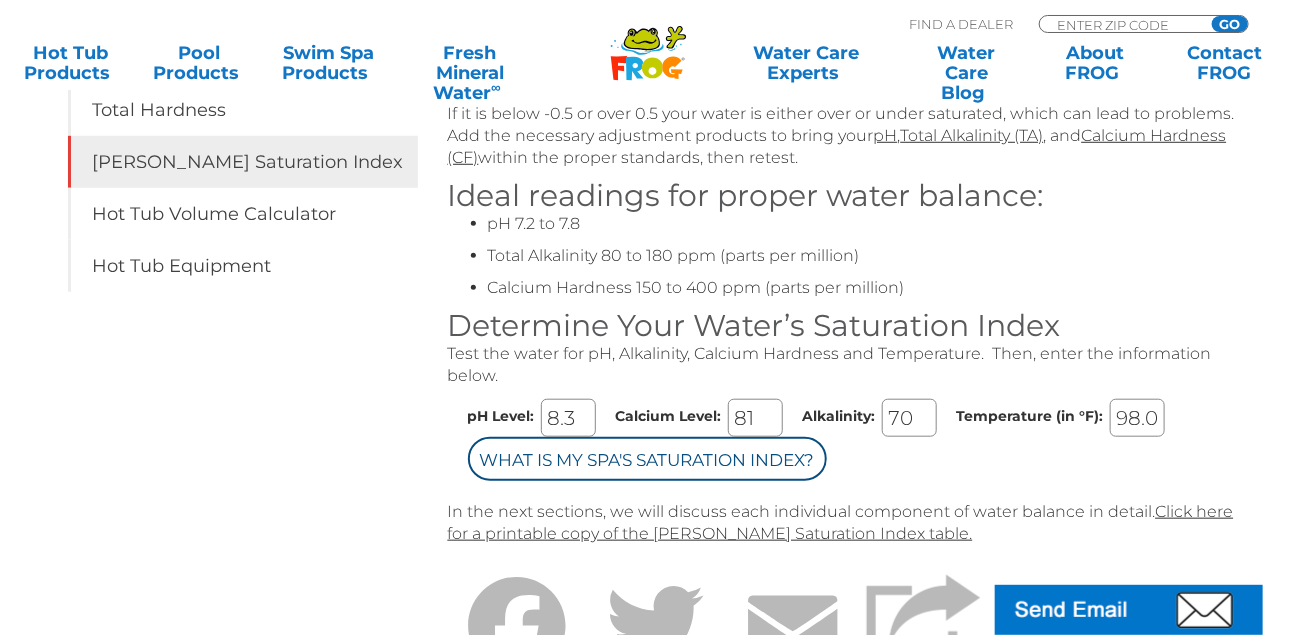 type on "98.0" 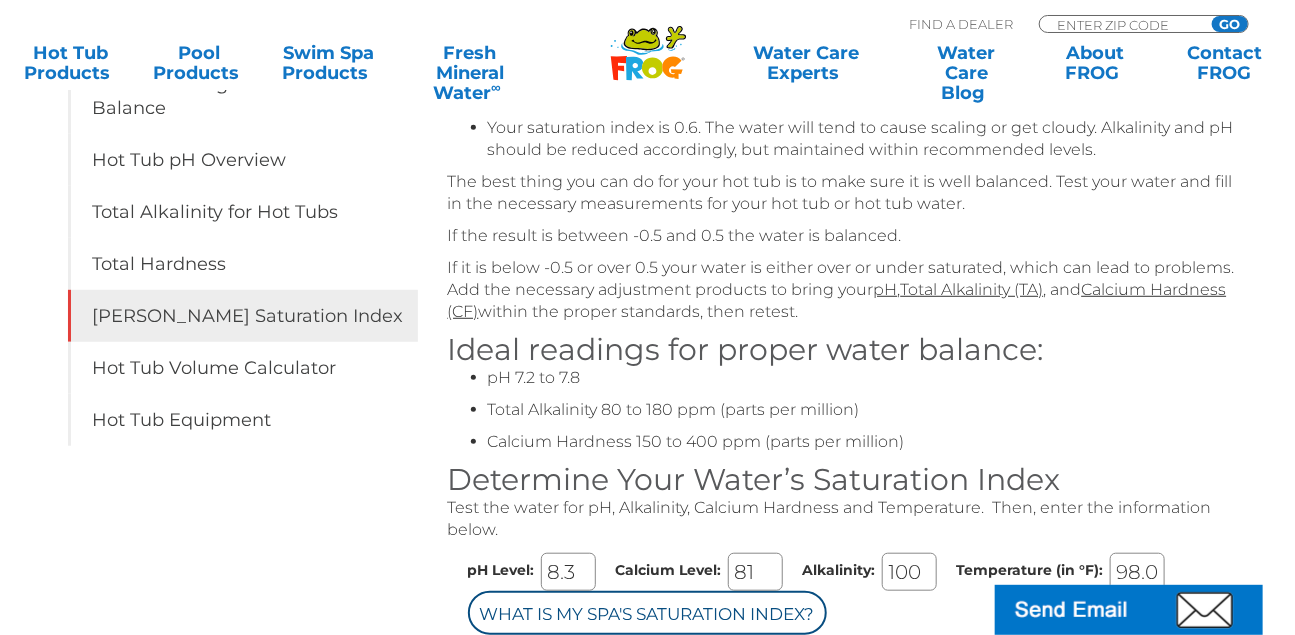 scroll, scrollTop: 300, scrollLeft: 0, axis: vertical 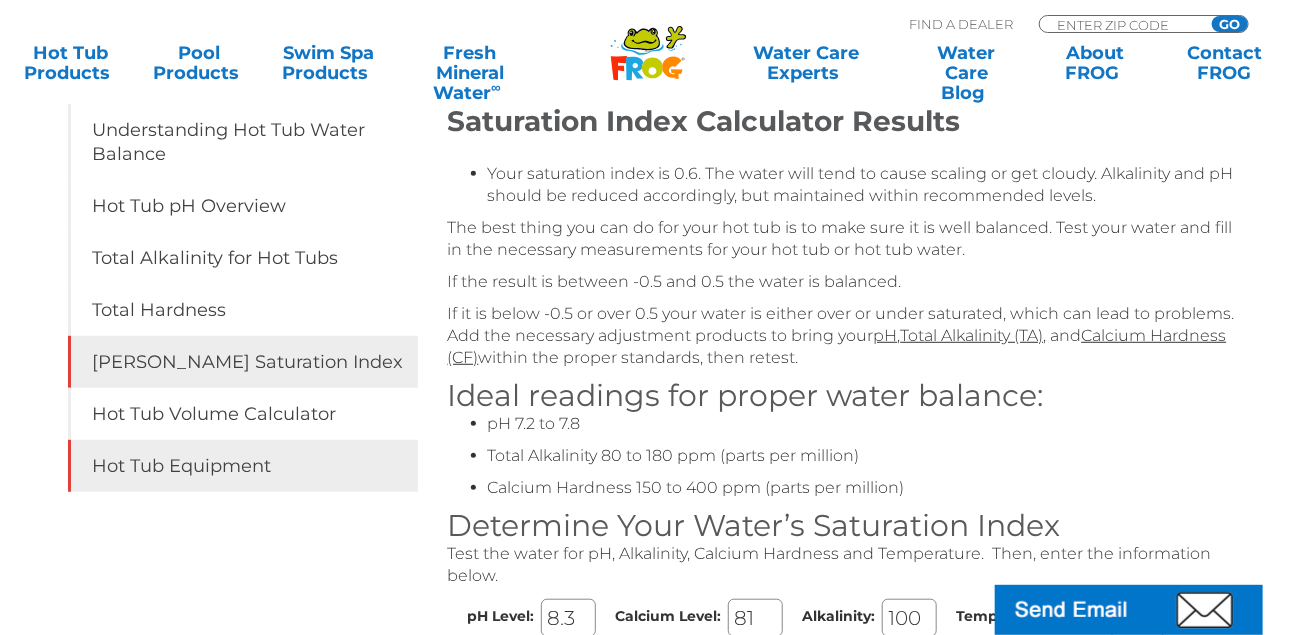 type on "100" 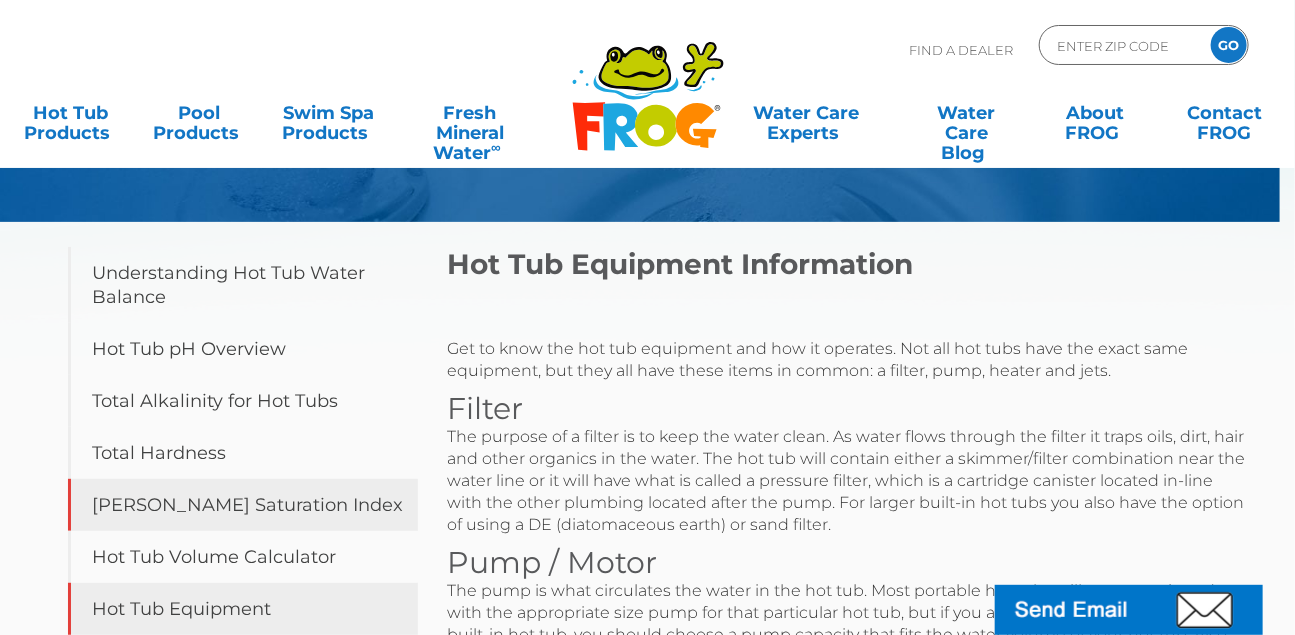 scroll, scrollTop: 200, scrollLeft: 0, axis: vertical 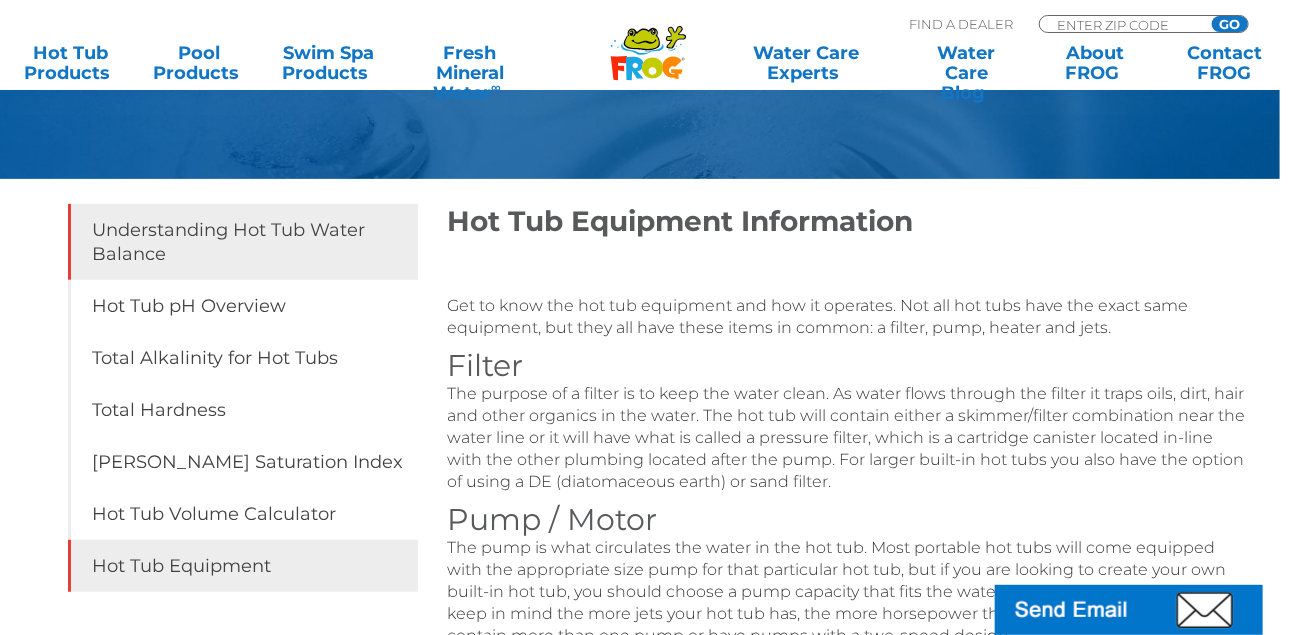 click on "Understanding Hot Tub Water Balance" at bounding box center (243, 242) 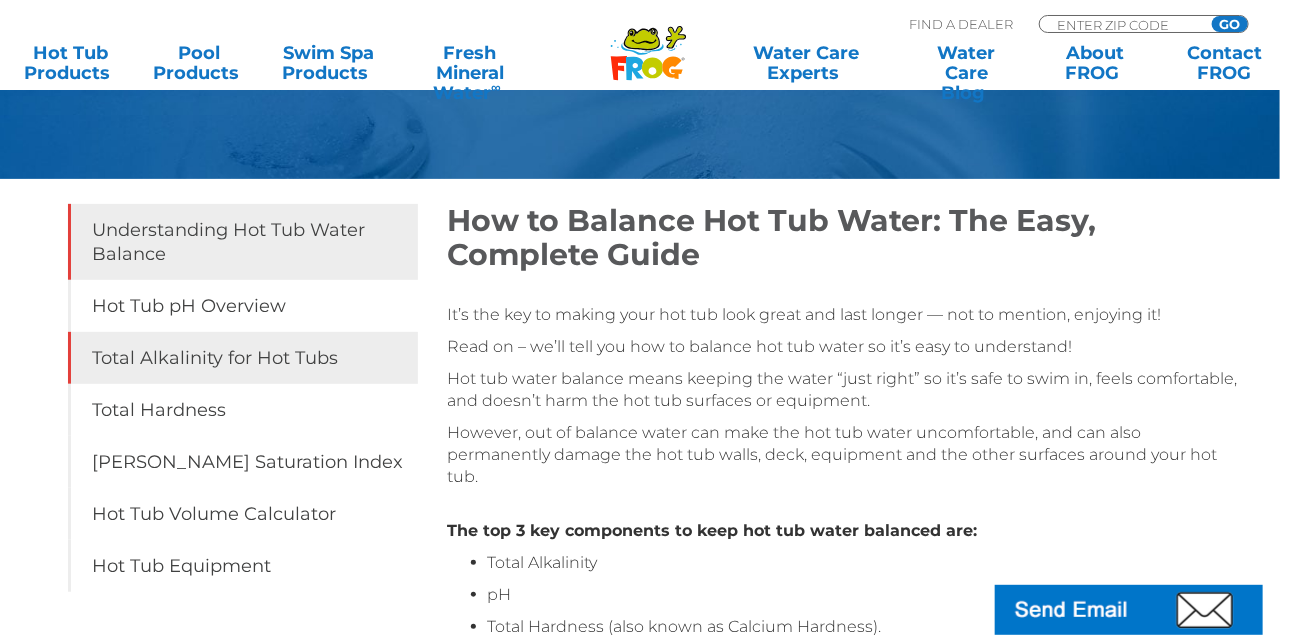 scroll, scrollTop: 300, scrollLeft: 0, axis: vertical 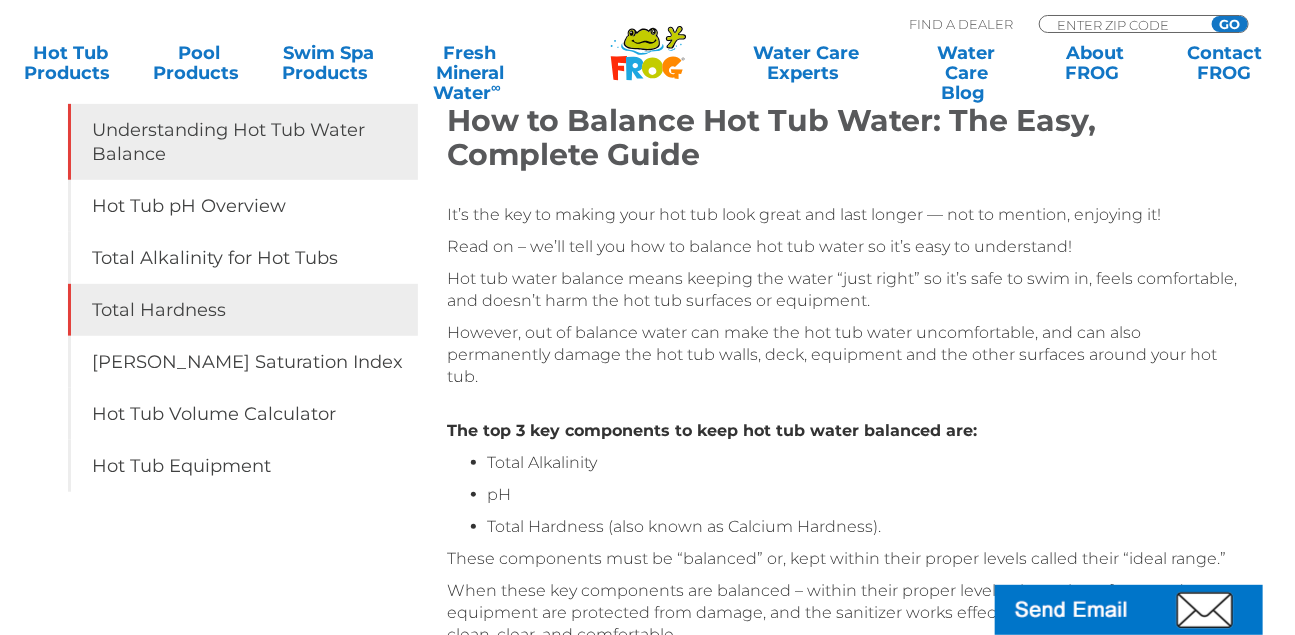click on "Total Hardness" at bounding box center [243, 310] 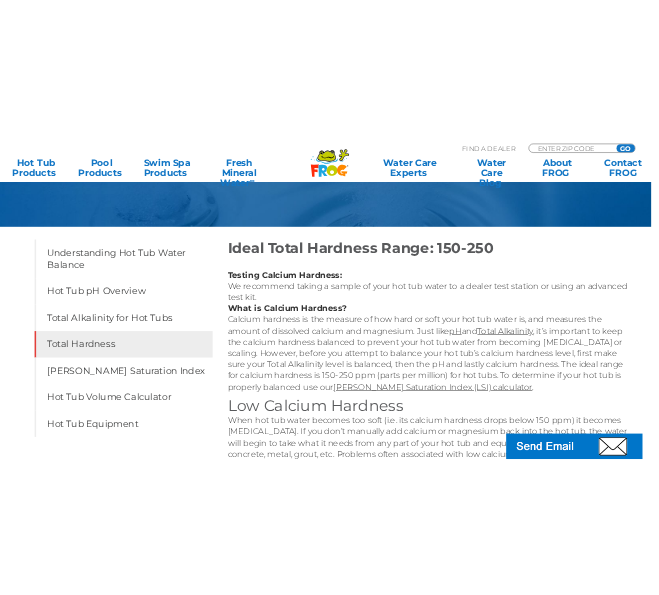 scroll, scrollTop: 300, scrollLeft: 0, axis: vertical 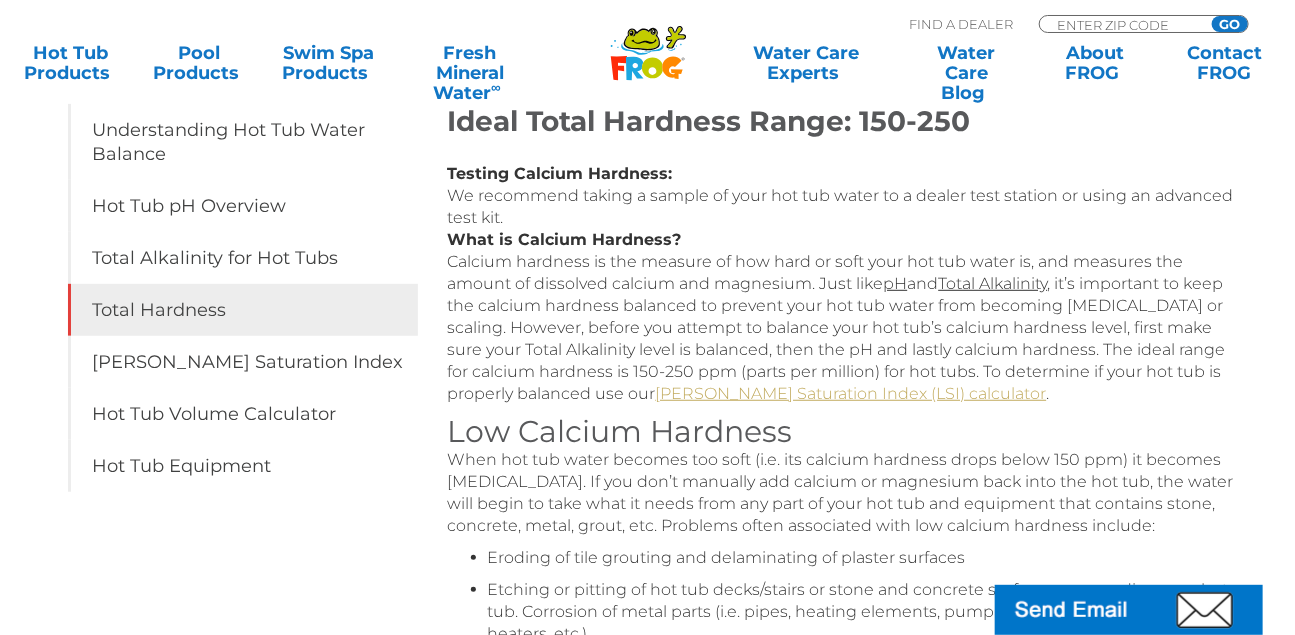 click on "Langelier Saturation Index (LSI) calculator" at bounding box center [851, 393] 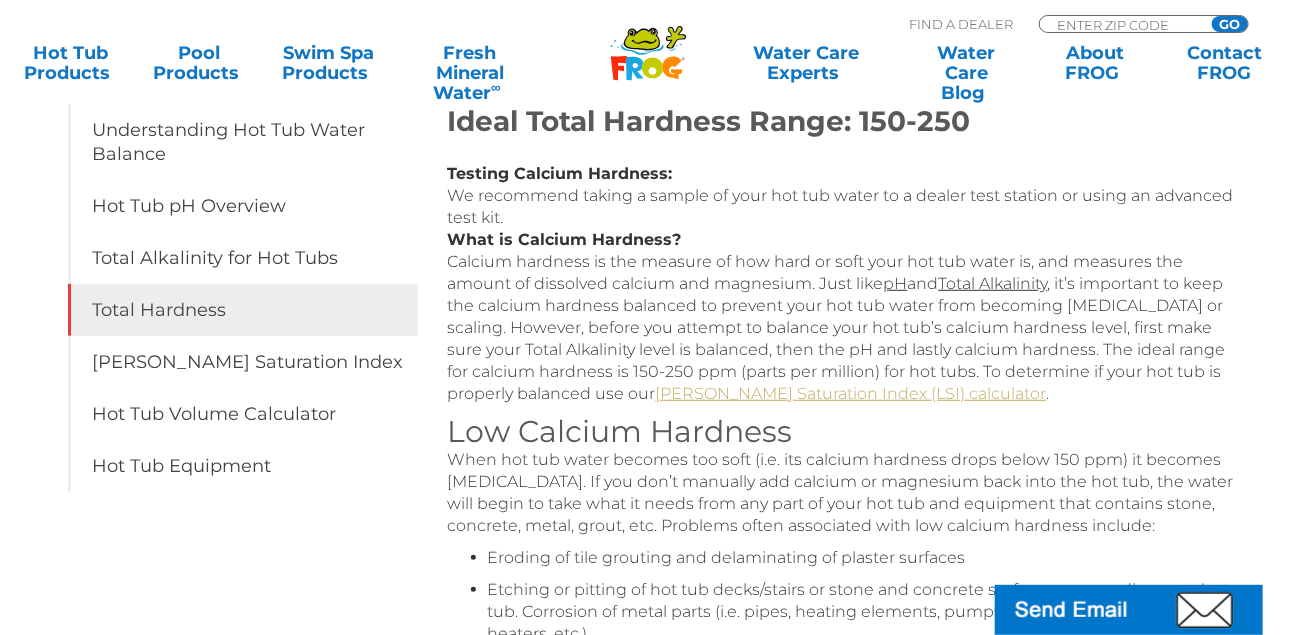 click on "Langelier Saturation Index (LSI) calculator" at bounding box center (851, 393) 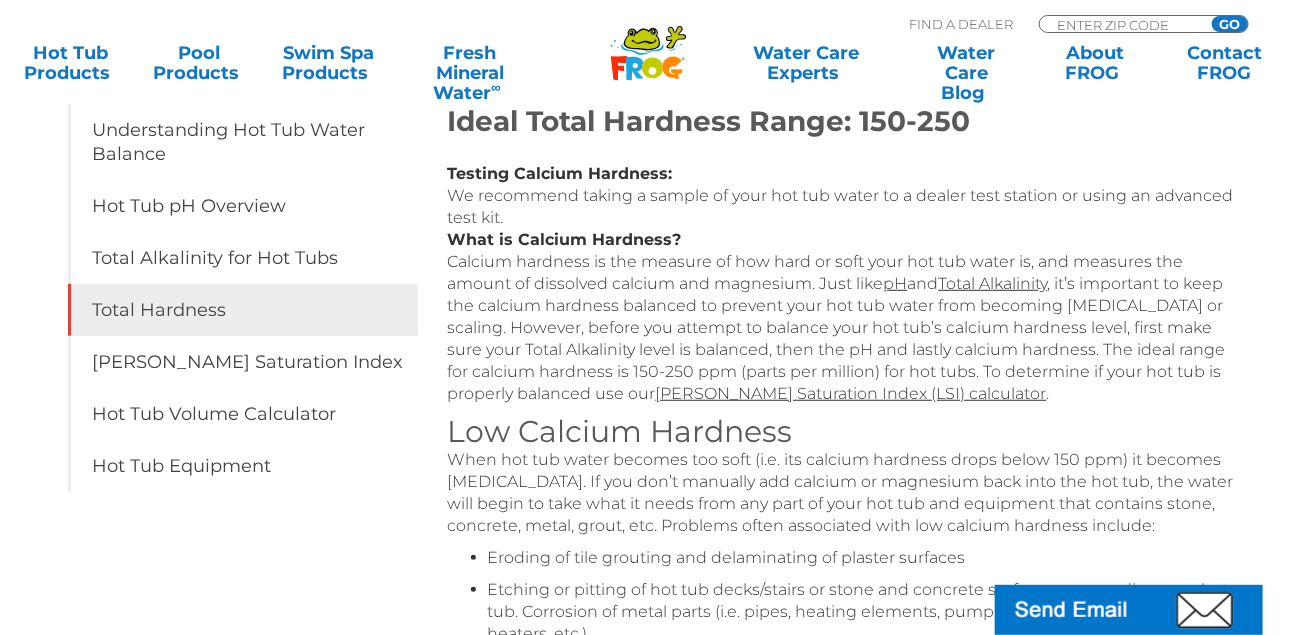 drag, startPoint x: 623, startPoint y: 413, endPoint x: 871, endPoint y: 443, distance: 249.80792 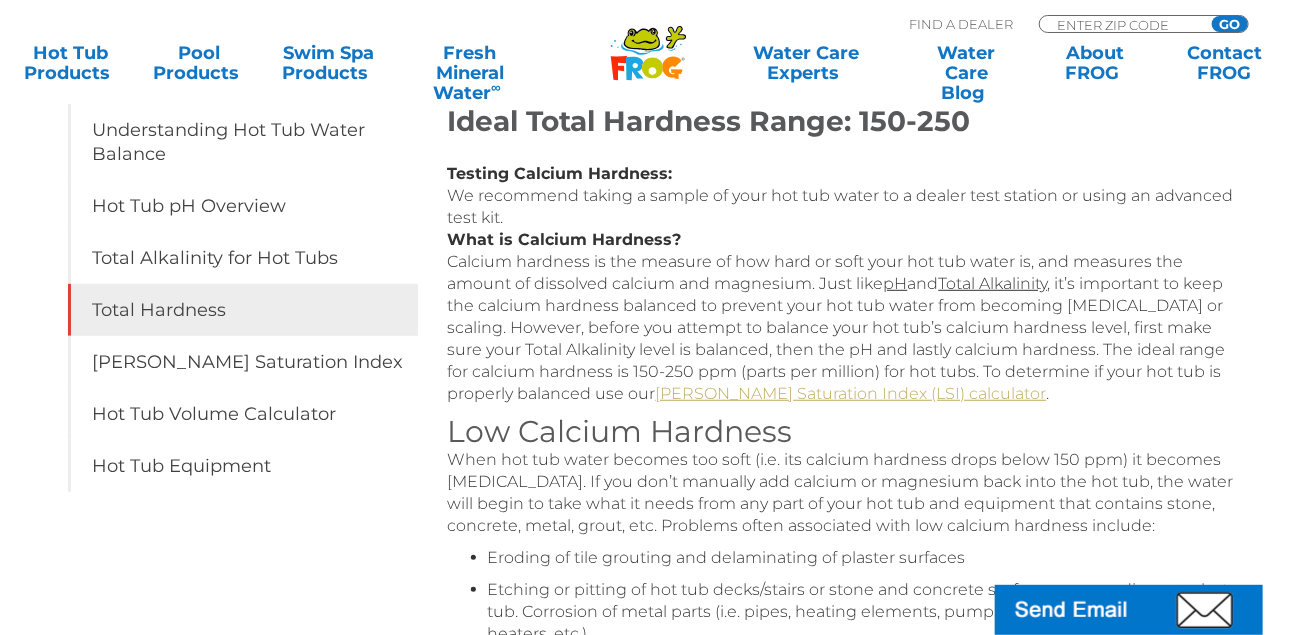 click on "Langelier Saturation Index (LSI) calculator" at bounding box center (851, 393) 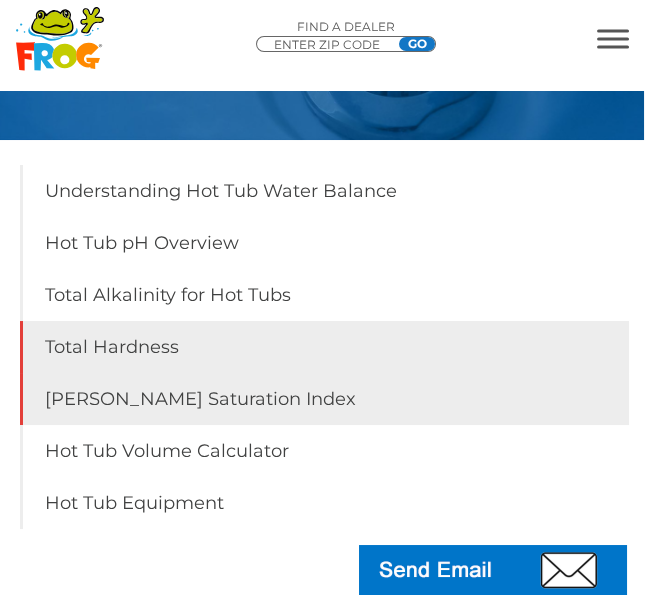 scroll, scrollTop: 300, scrollLeft: 0, axis: vertical 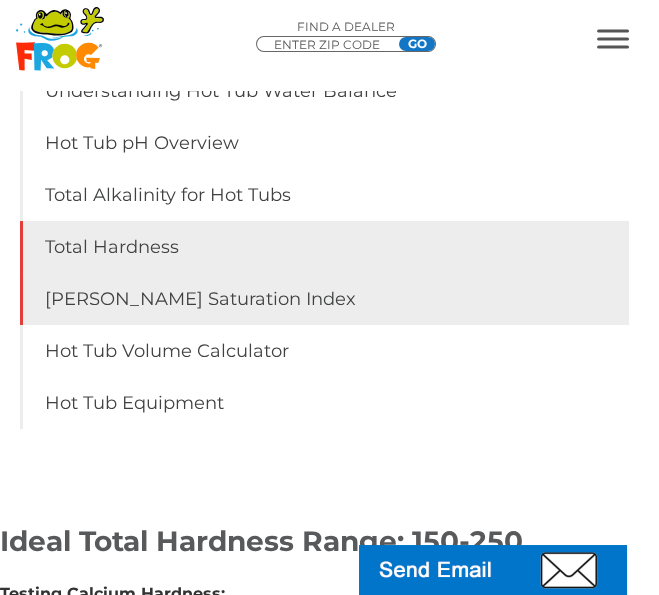 click on "Langelier Saturation Index" at bounding box center [324, 299] 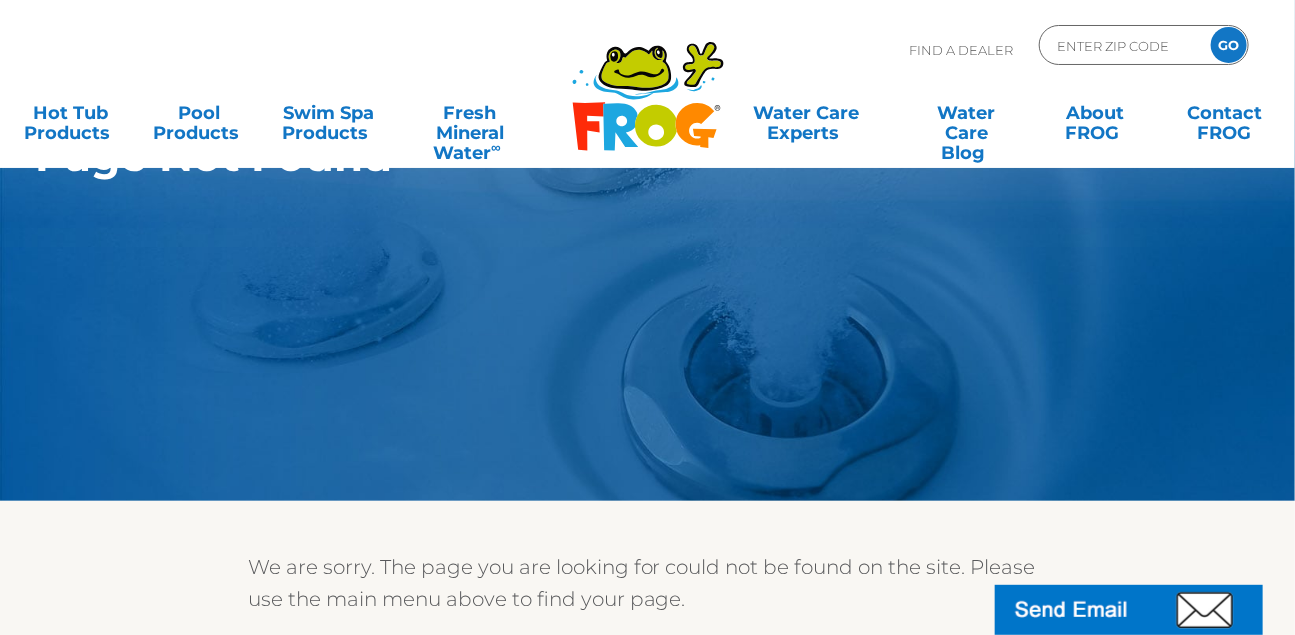 scroll, scrollTop: 100, scrollLeft: 0, axis: vertical 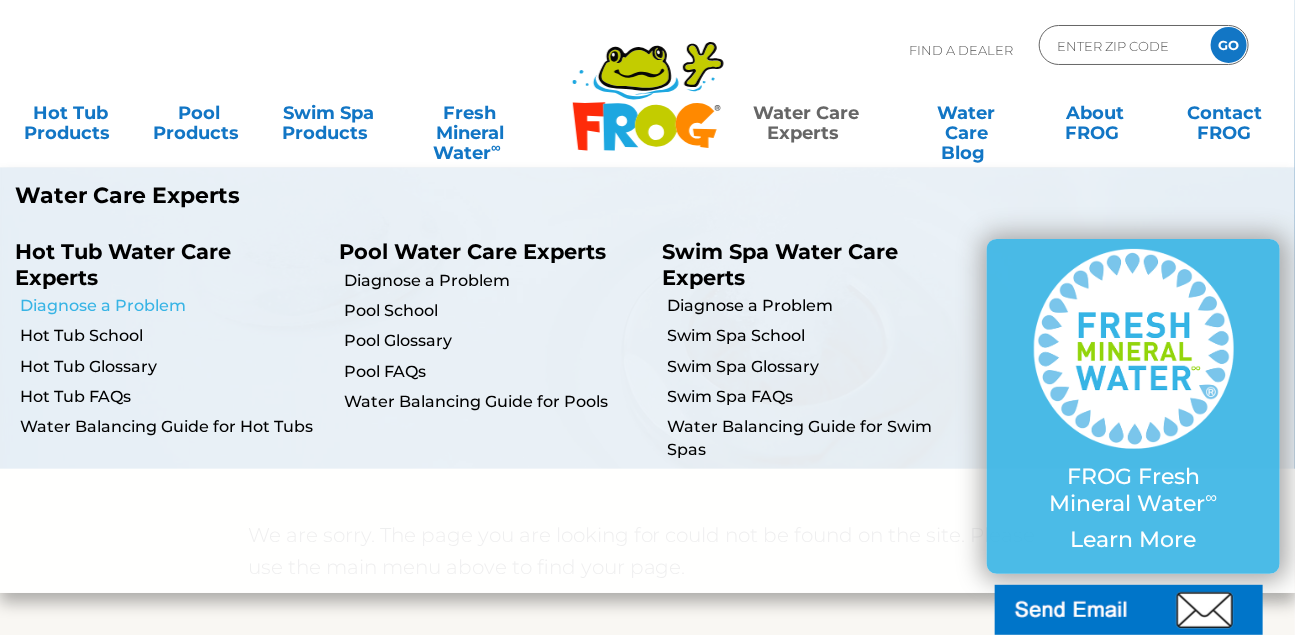 click on "Diagnose a Problem" at bounding box center [172, 306] 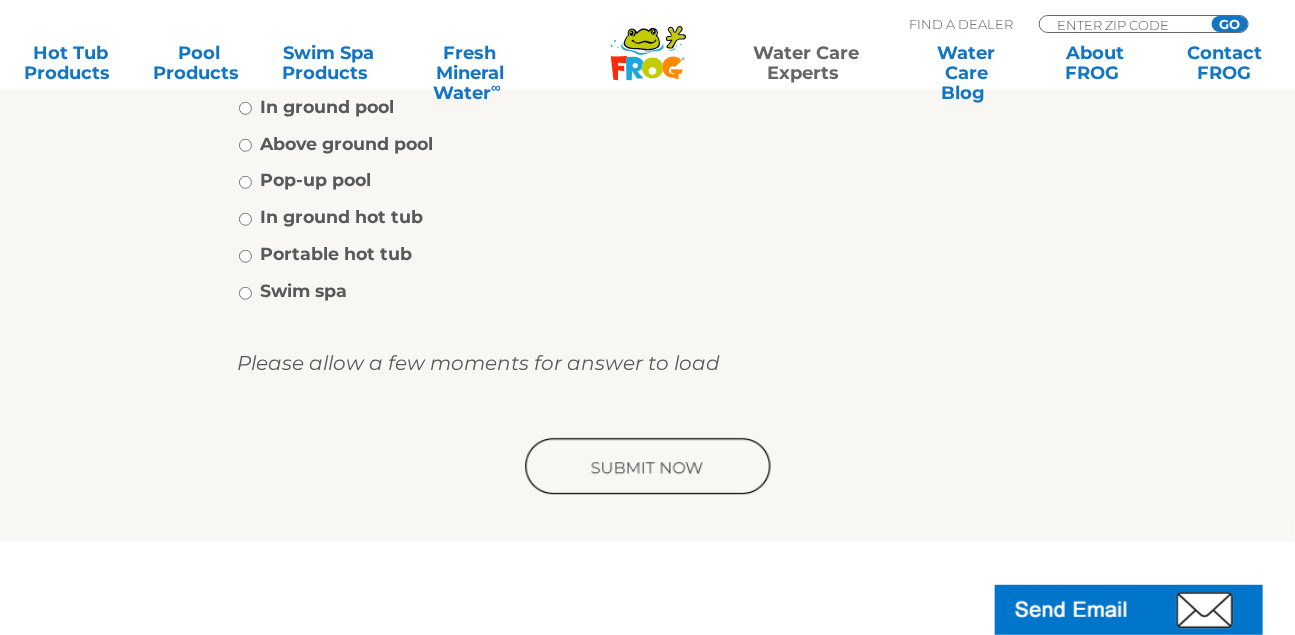 scroll, scrollTop: 400, scrollLeft: 0, axis: vertical 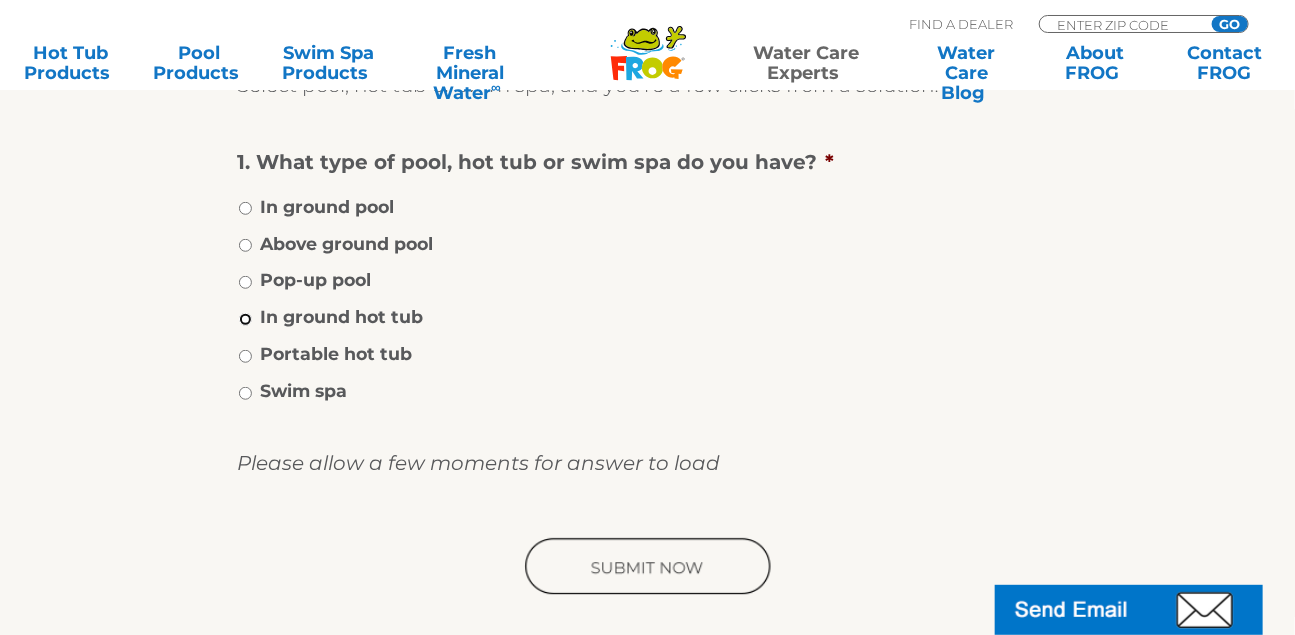 click on "In ground hot tub" at bounding box center (245, 319) 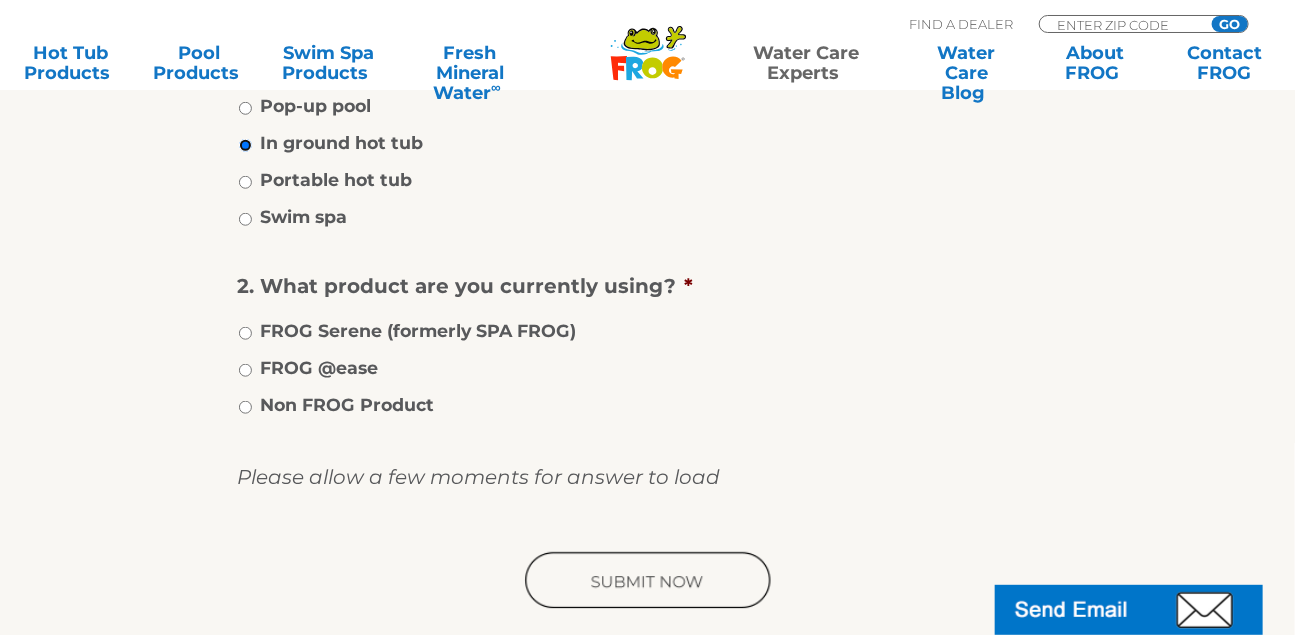scroll, scrollTop: 600, scrollLeft: 0, axis: vertical 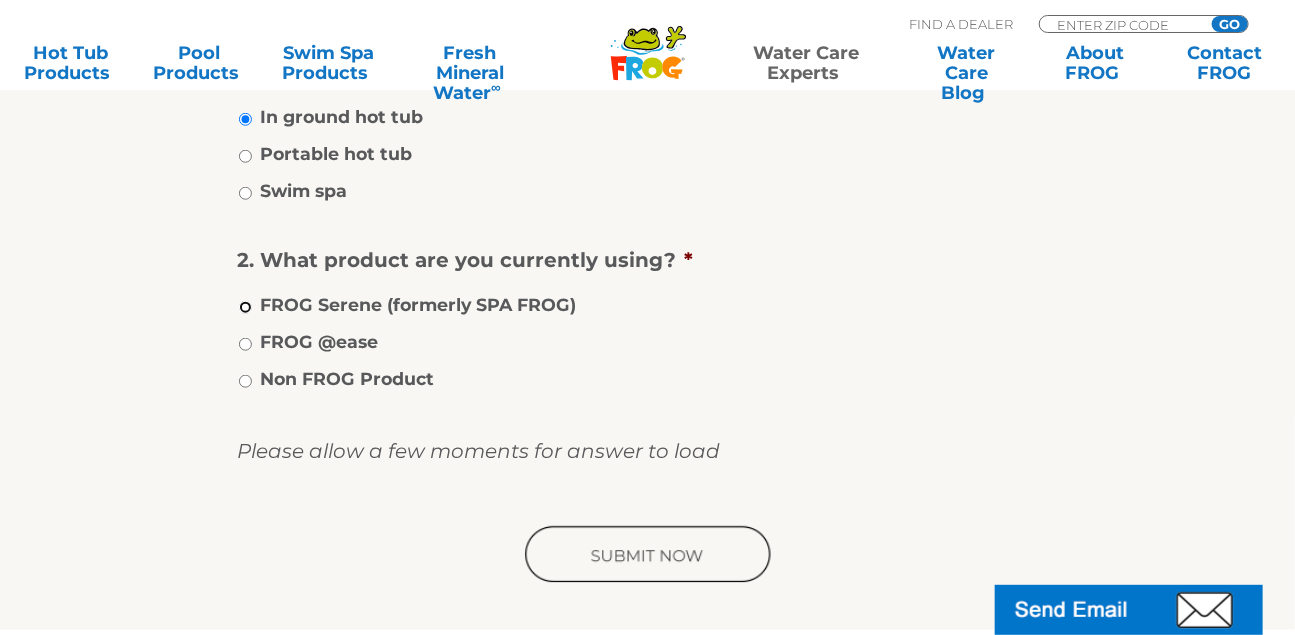 click on "FROG Serene (formerly SPA FROG)" at bounding box center (245, 307) 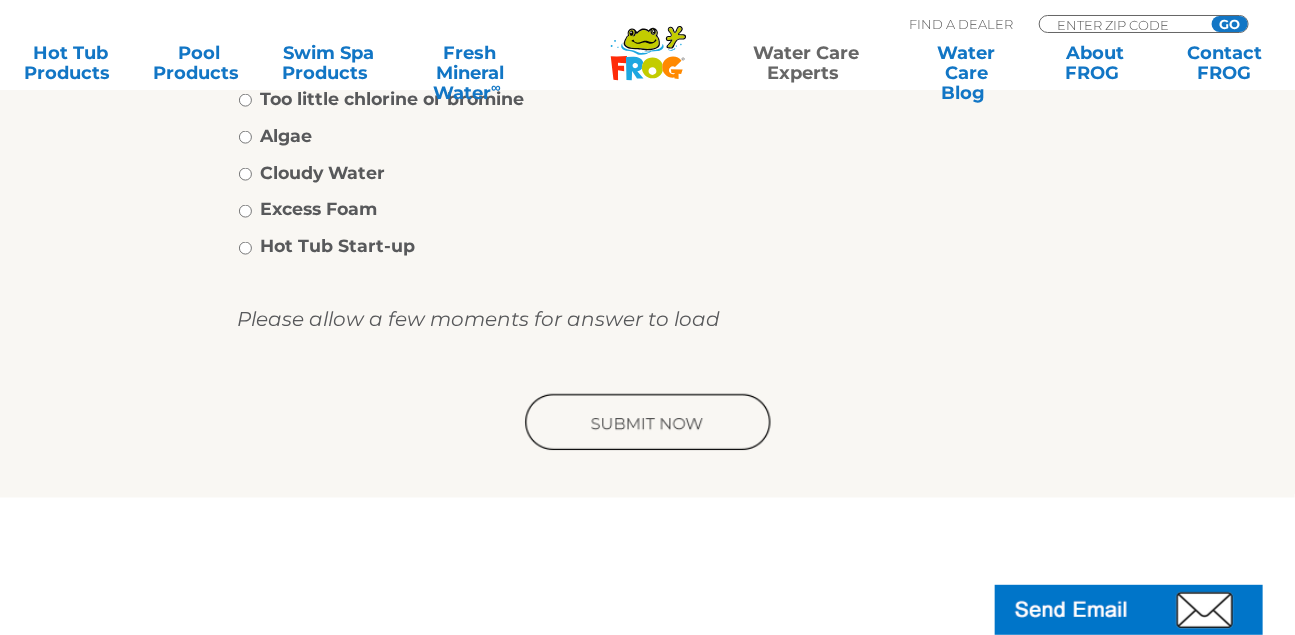 scroll, scrollTop: 900, scrollLeft: 0, axis: vertical 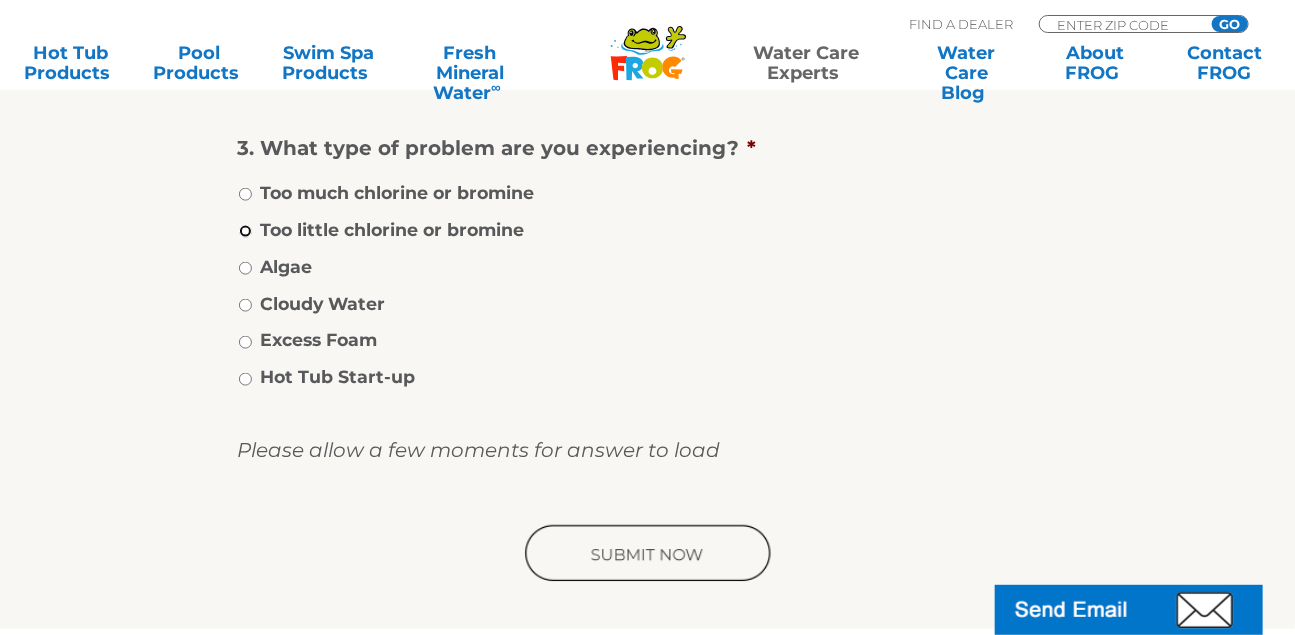 click on "Too little chlorine or bromine" at bounding box center [245, 231] 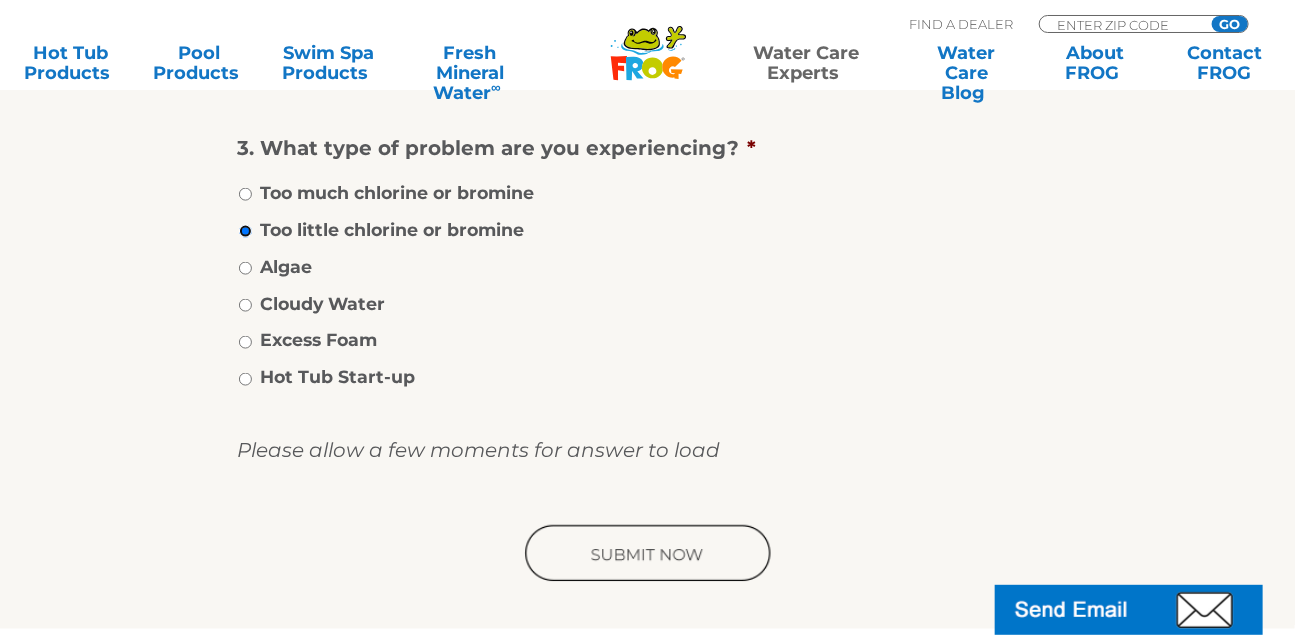 scroll, scrollTop: 1000, scrollLeft: 0, axis: vertical 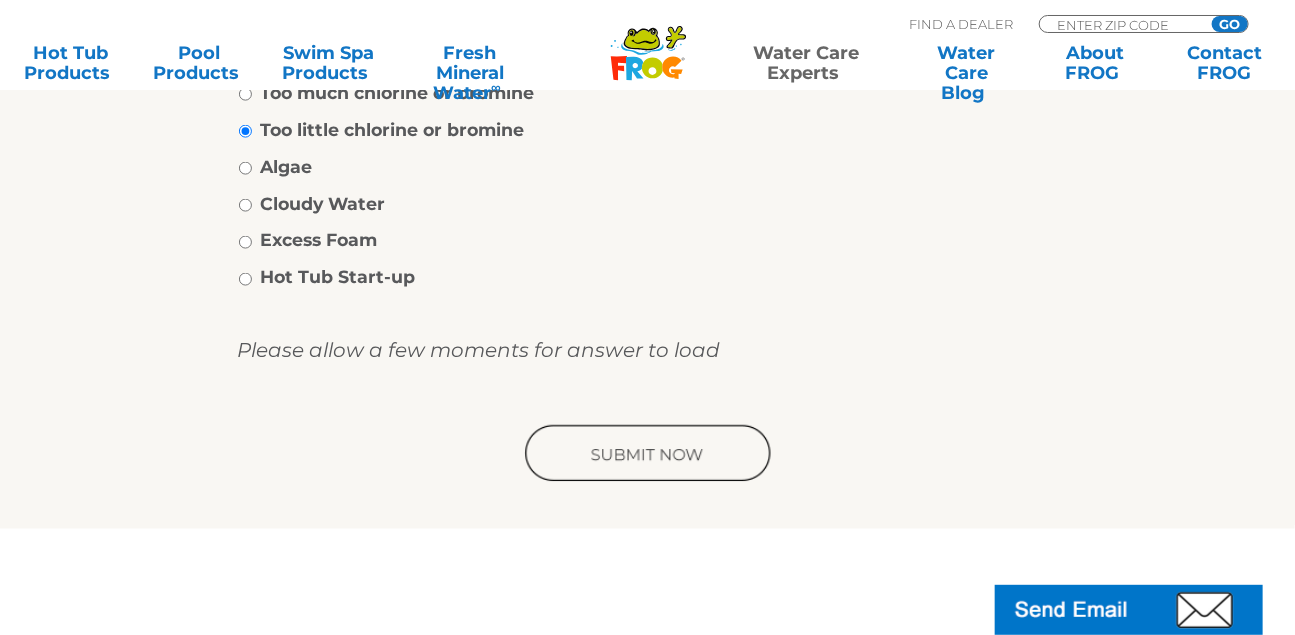 click at bounding box center [648, 455] 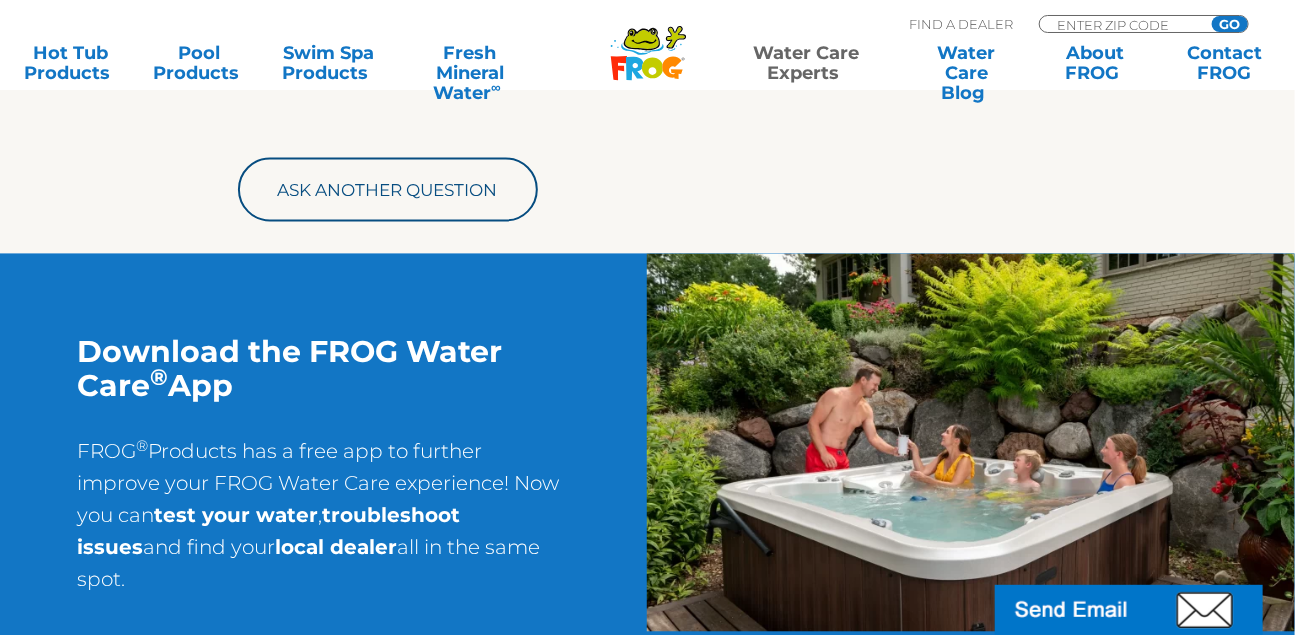 scroll, scrollTop: 1500, scrollLeft: 0, axis: vertical 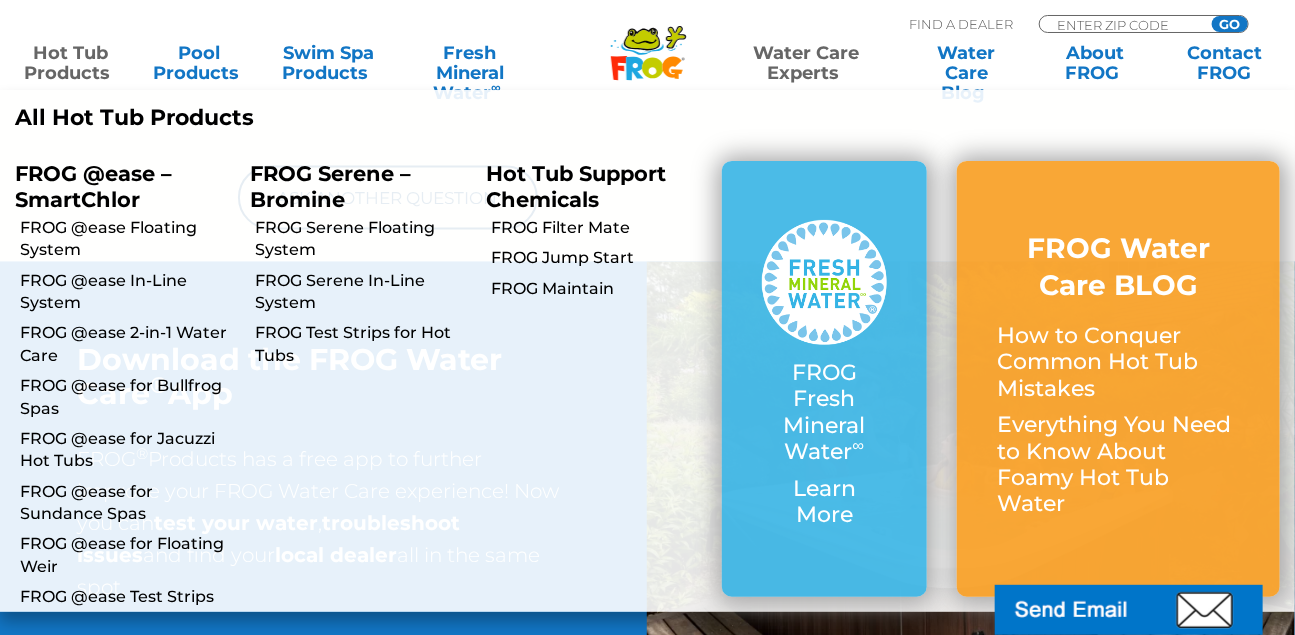 click on "Hot Tub  Products" at bounding box center (70, 63) 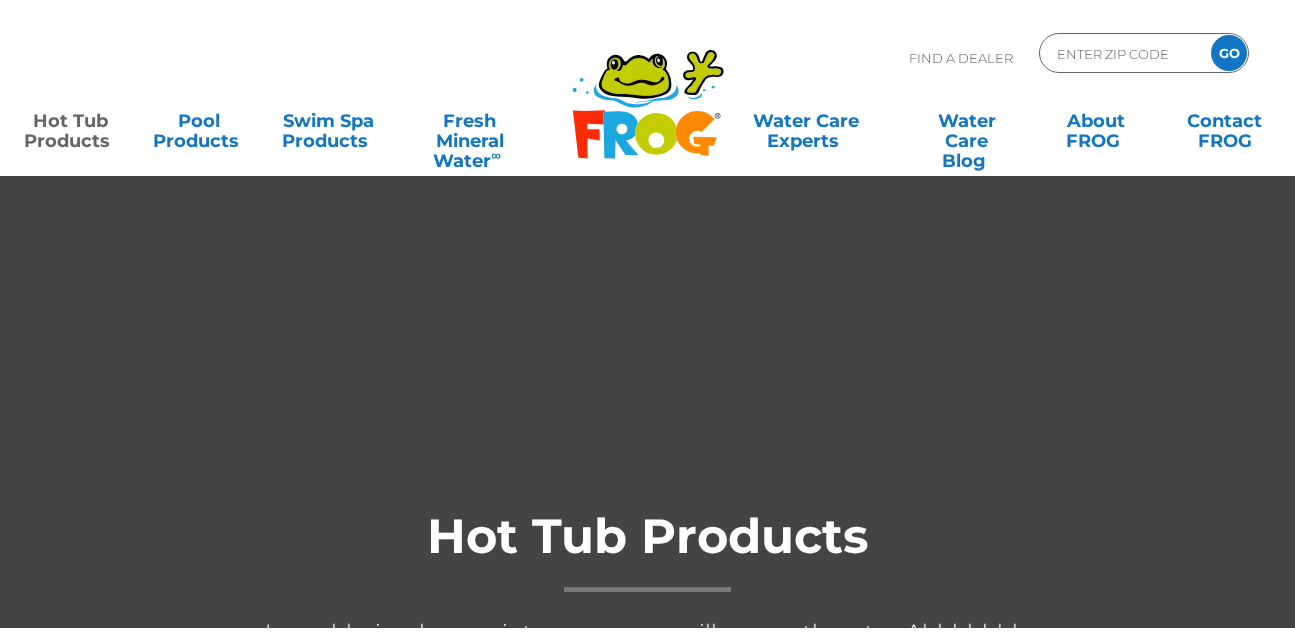 scroll, scrollTop: 0, scrollLeft: 0, axis: both 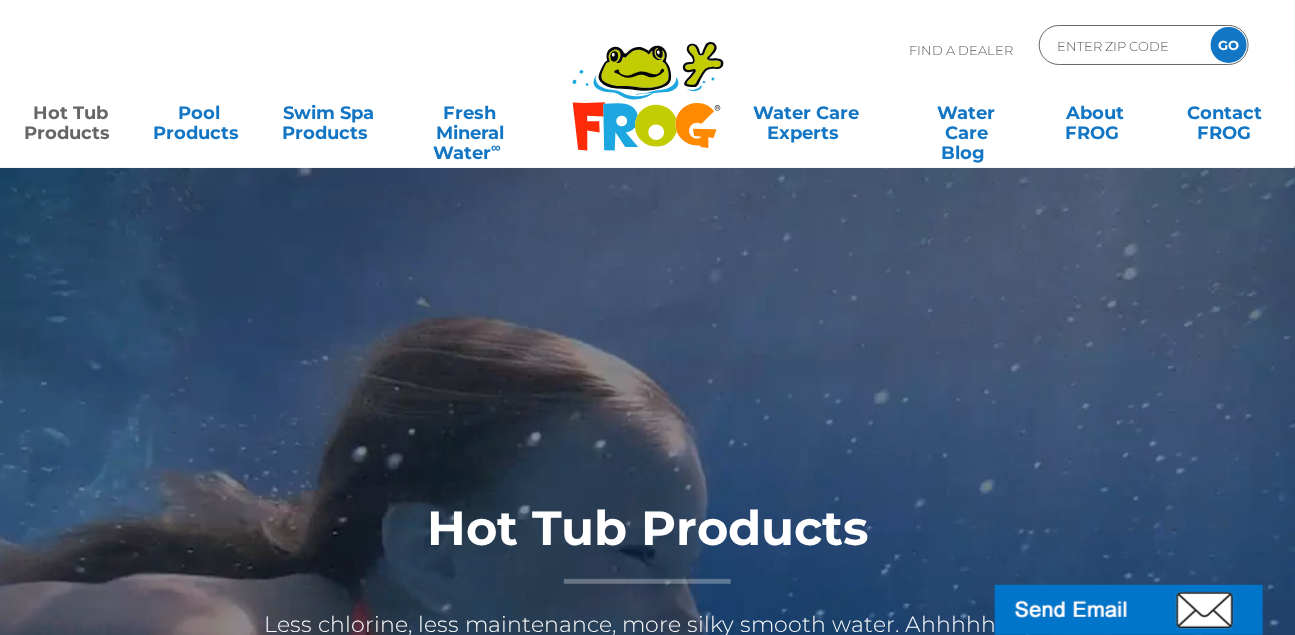 click on ".st130{clip-path:url(#SVGID_2_);fill-rule:evenodd;clip-rule:evenodd;fill:#C3CC00;}
.st131{clip-path:url(#SVGID_2_);fill-rule:evenodd;clip-rule:evenodd;fill:#070606;}
.st132{clip-path:url(#SVGID_2_);fill:#FE2B09;}
.st133{clip-path:url(#SVGID_2_);fill:#1DA7E0;}
.st134{clip-path:url(#SVGID_2_);fill:#C3CC00;}
.st135{clip-path:url(#SVGID_2_);fill:#FF8900;}
.st136{clip-path:url(#SVGID_2_);fill-rule:evenodd;clip-rule:evenodd;fill:#1DA7E0;}
.st137{clip-path:url(#SVGID_2_);fill:#4D4D4D;}
.st138{clip-path:url(#SVGID_2_);fill-rule:evenodd;clip-rule:evenodd;fill:#FFFFFF;}
.st139{clip-path:url(#SVGID_2_);fill:#070606;}" 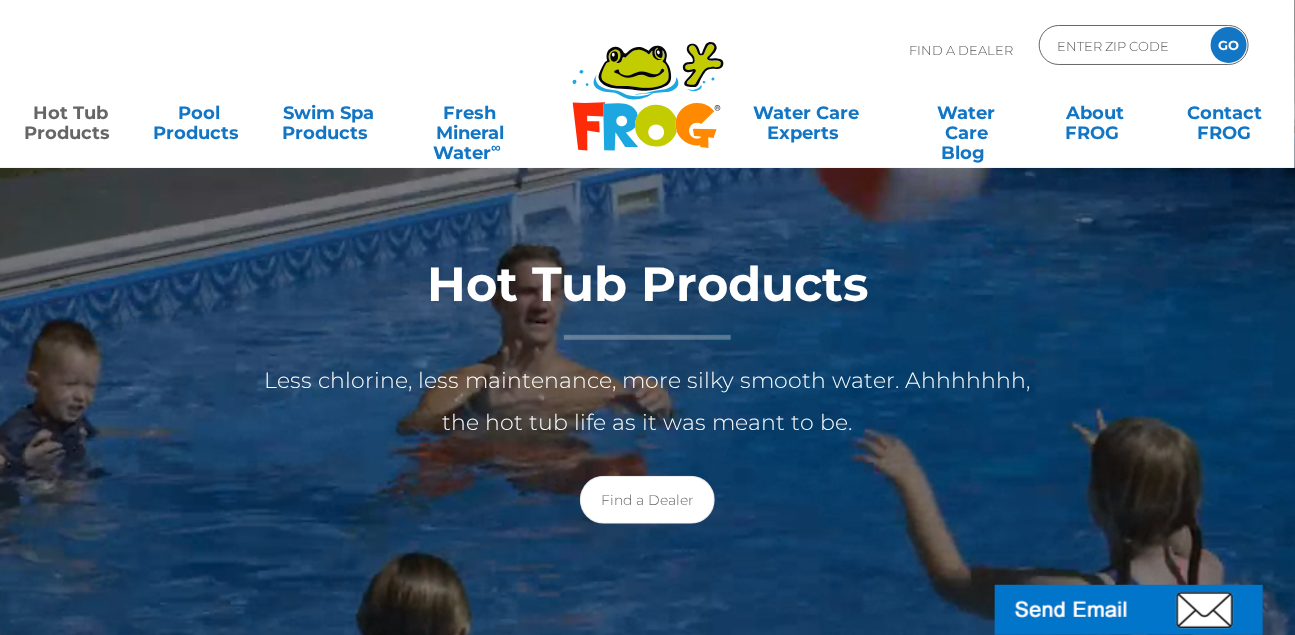 scroll, scrollTop: 300, scrollLeft: 0, axis: vertical 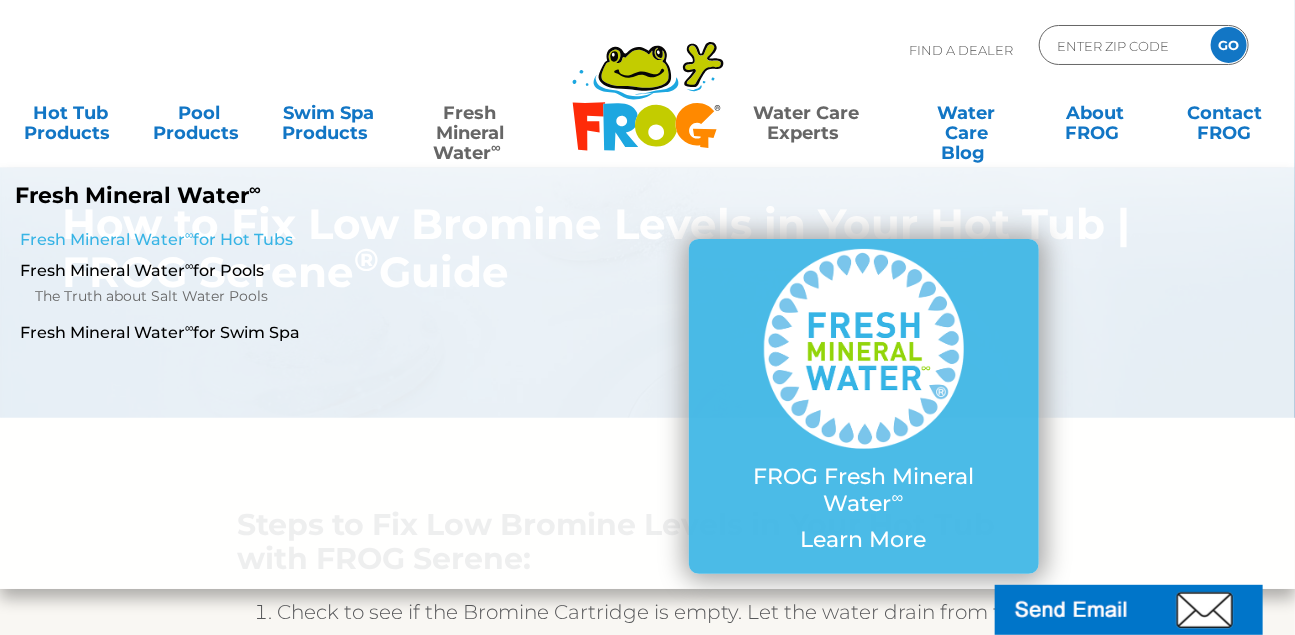 click on "Fresh Mineral Water ∞  for Hot Tubs" at bounding box center (226, 240) 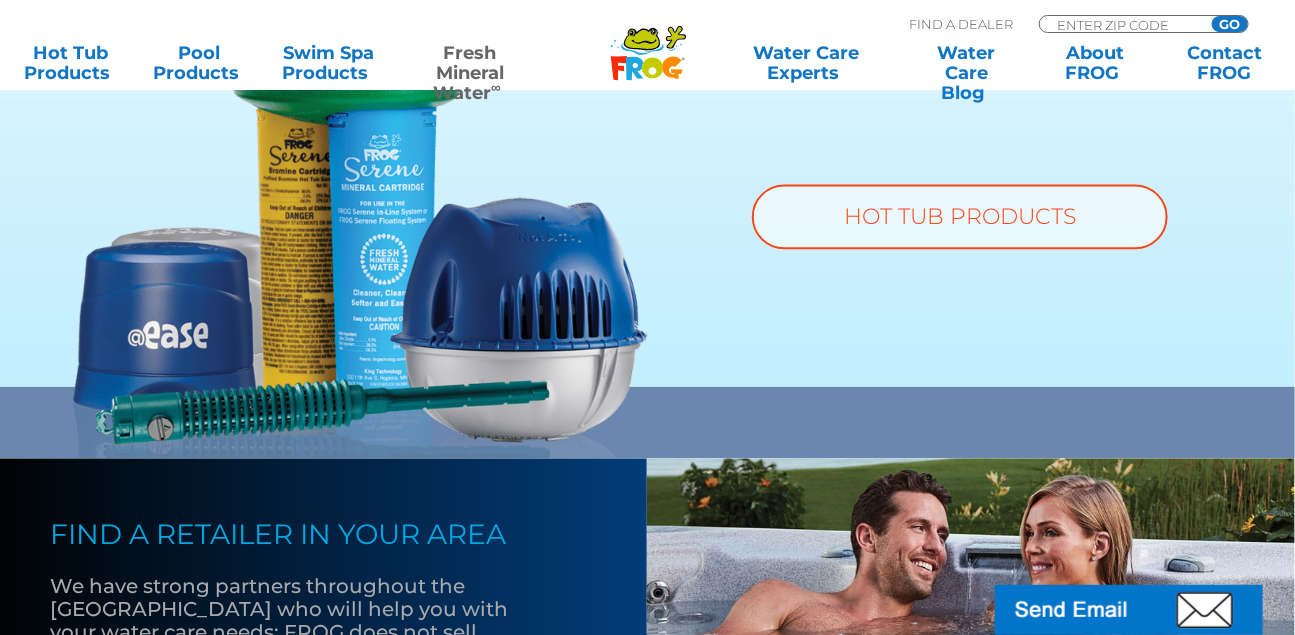 scroll, scrollTop: 1500, scrollLeft: 0, axis: vertical 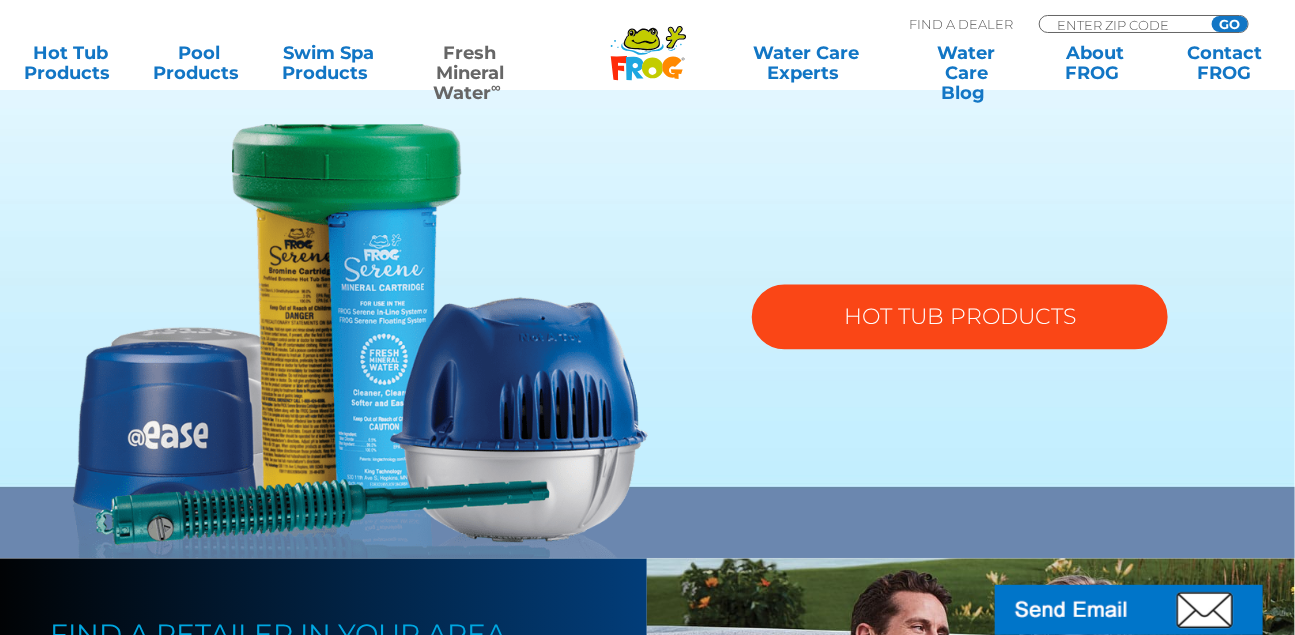 click on "HOT TUB PRODUCTS" at bounding box center (960, 316) 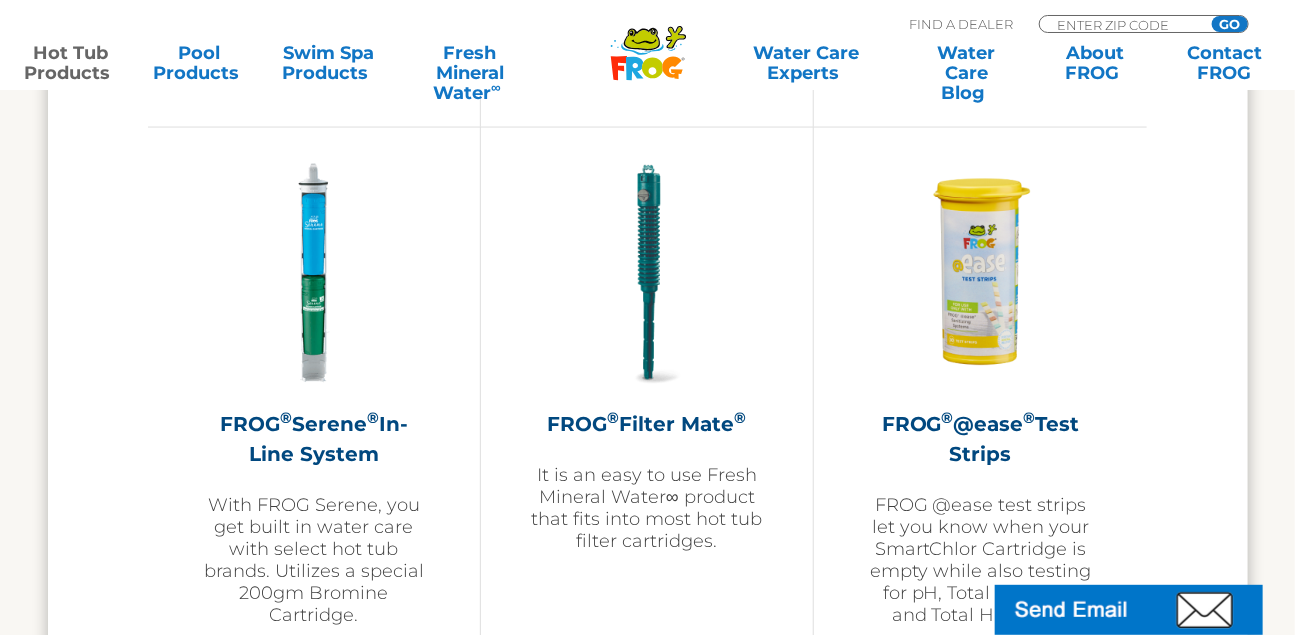 scroll, scrollTop: 4300, scrollLeft: 0, axis: vertical 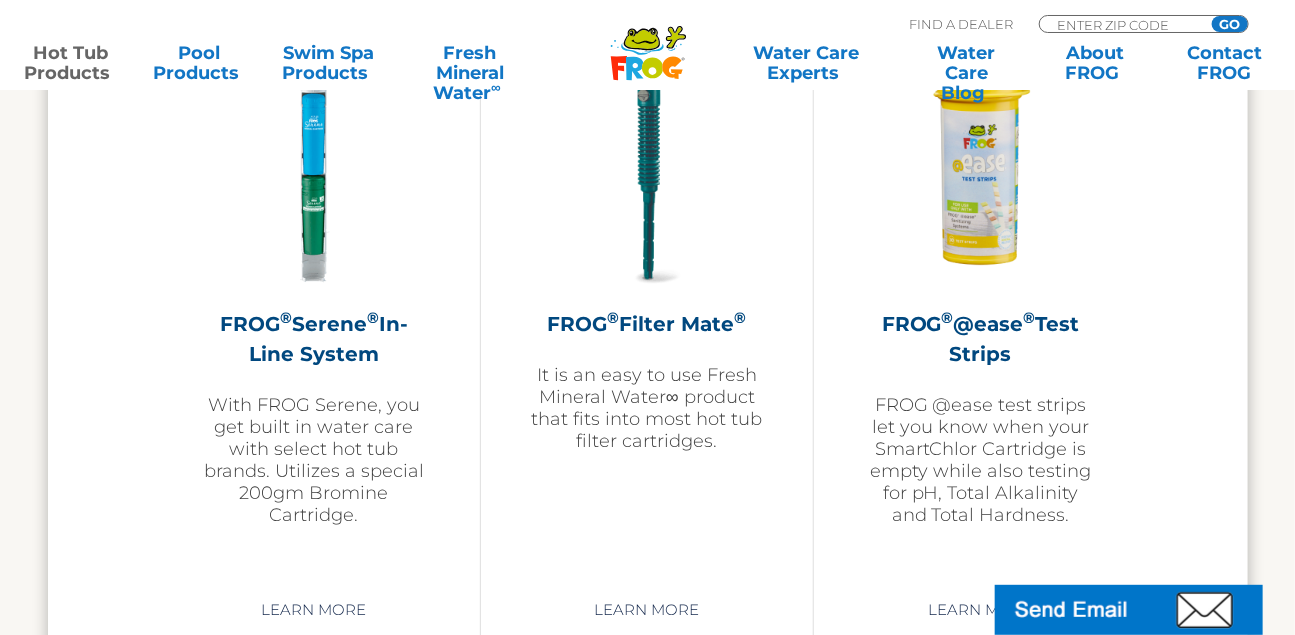 click on "FROG ®  Filter Mate ®" at bounding box center (647, 325) 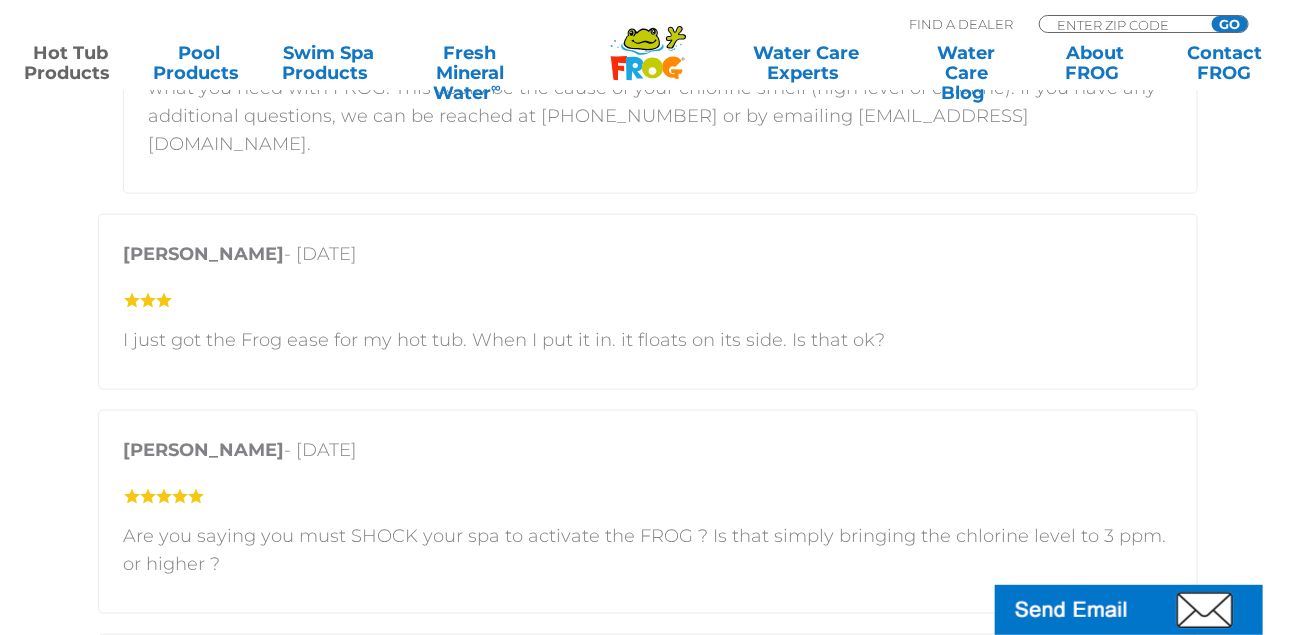 scroll, scrollTop: 3500, scrollLeft: 0, axis: vertical 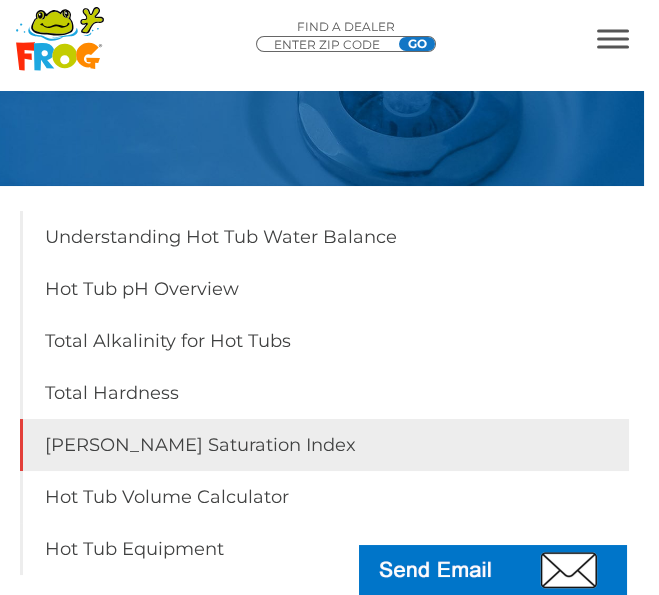 click on "[PERSON_NAME] Saturation Index" at bounding box center (324, 445) 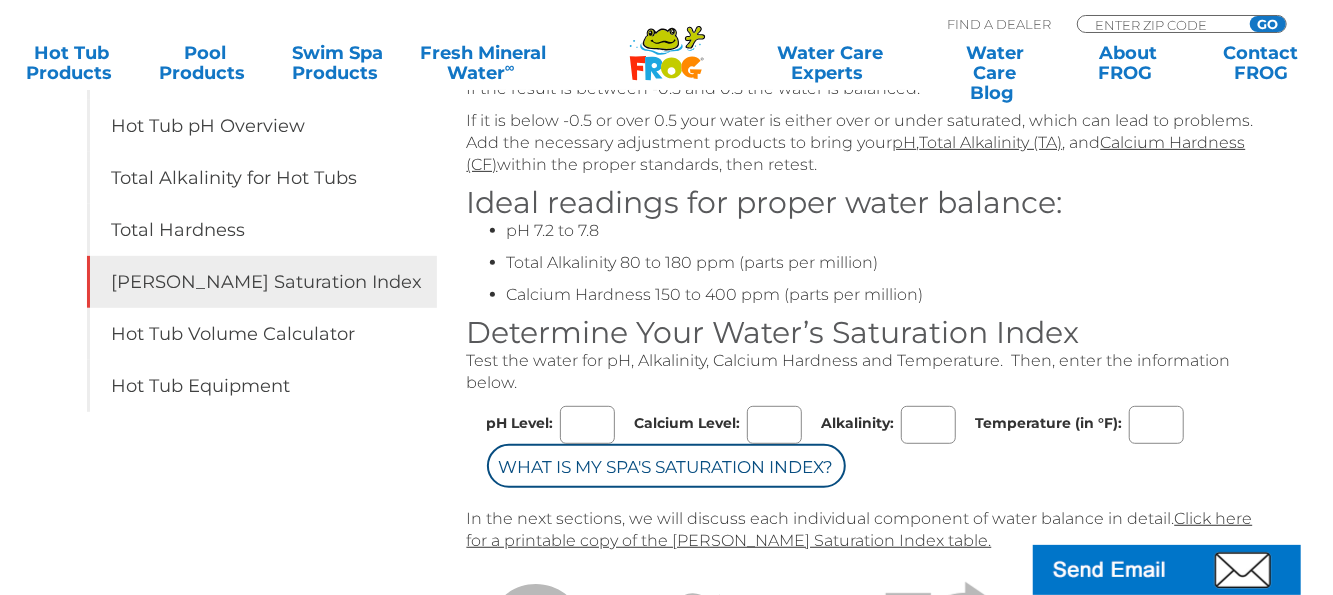 scroll, scrollTop: 500, scrollLeft: 0, axis: vertical 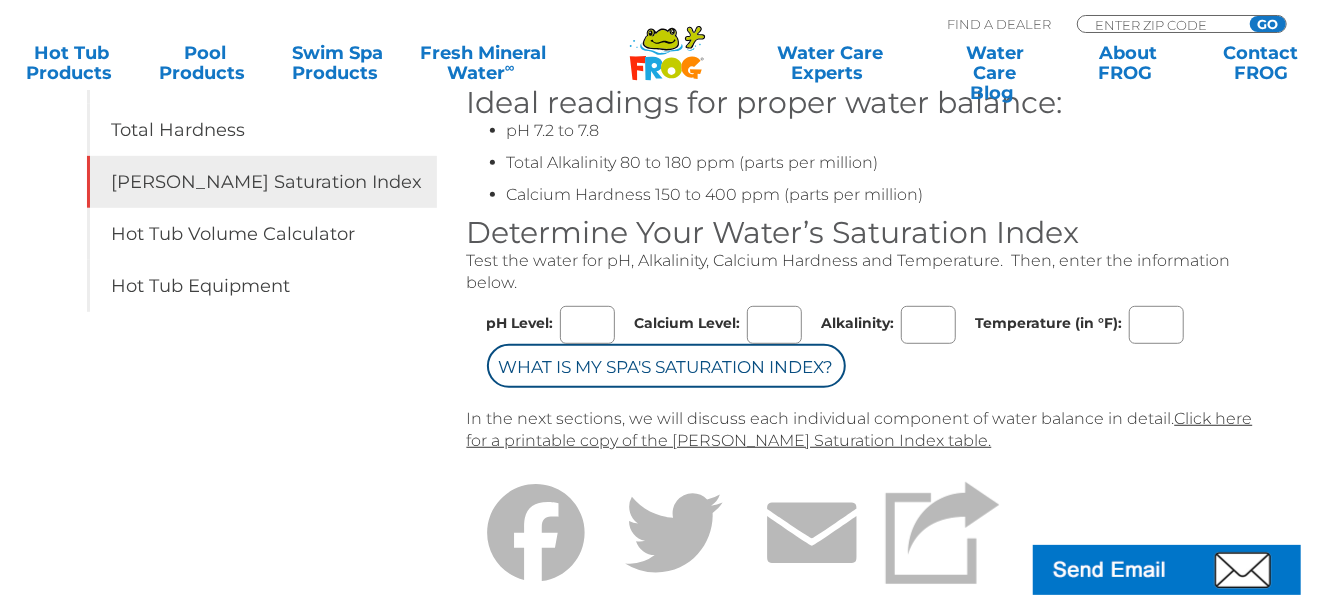 click on "pH Level:" at bounding box center [587, 325] 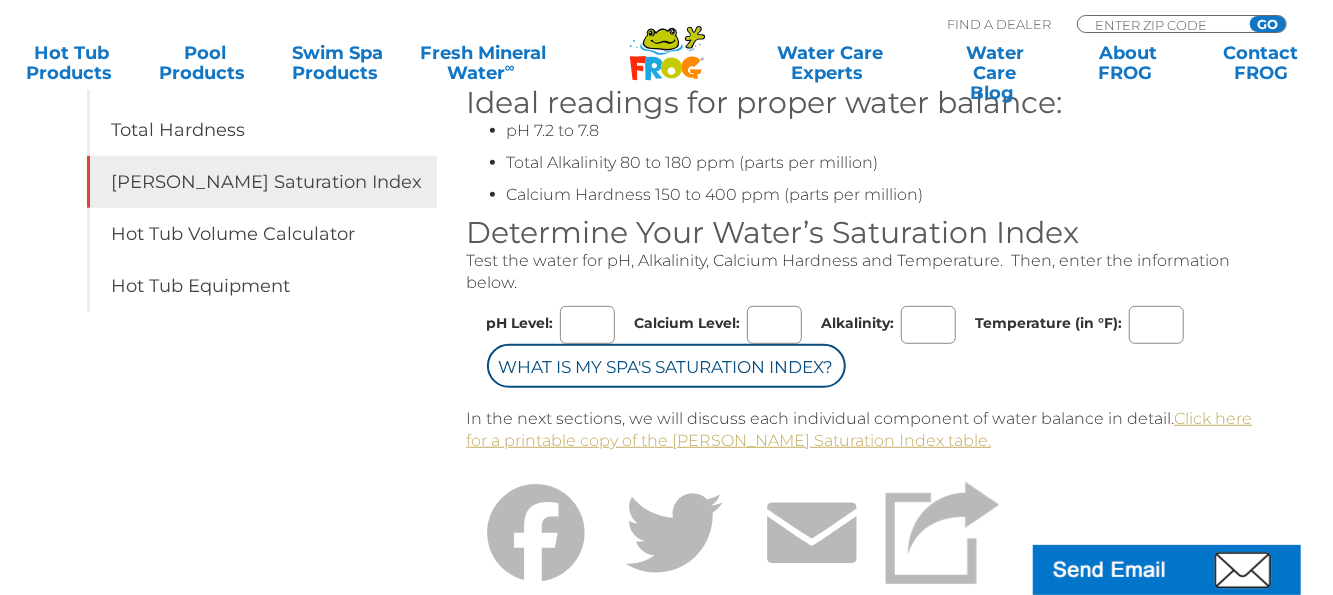 click on "Click here for a printable copy of the [PERSON_NAME] Saturation Index table." at bounding box center [860, 429] 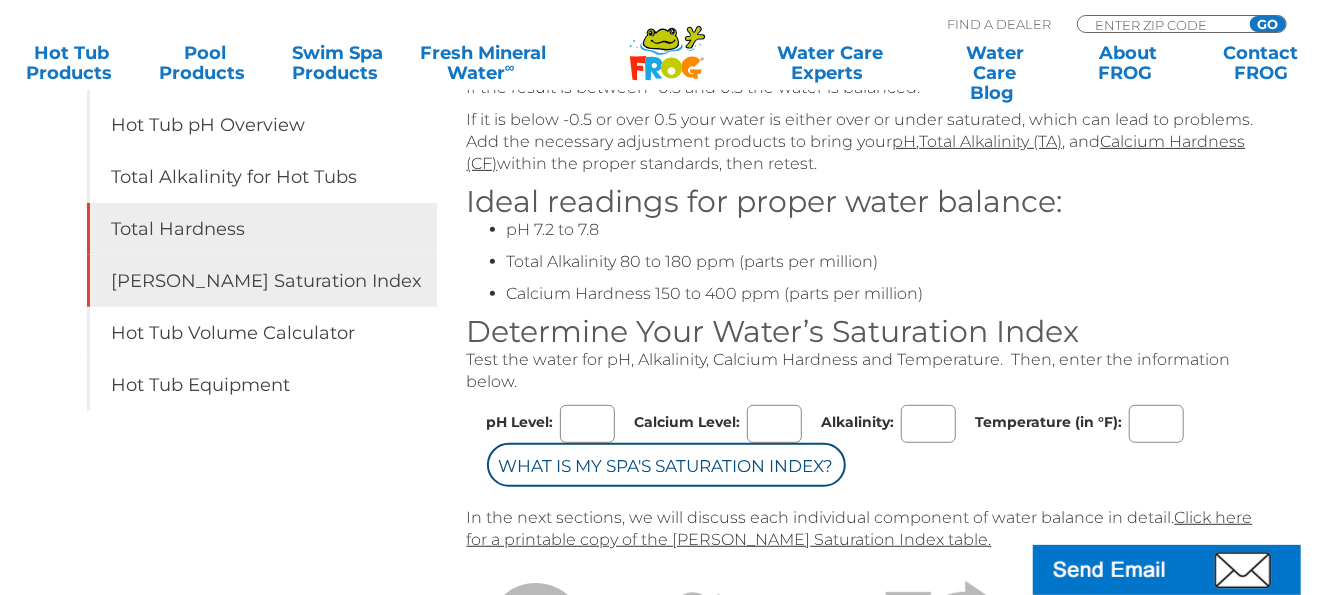 scroll, scrollTop: 500, scrollLeft: 0, axis: vertical 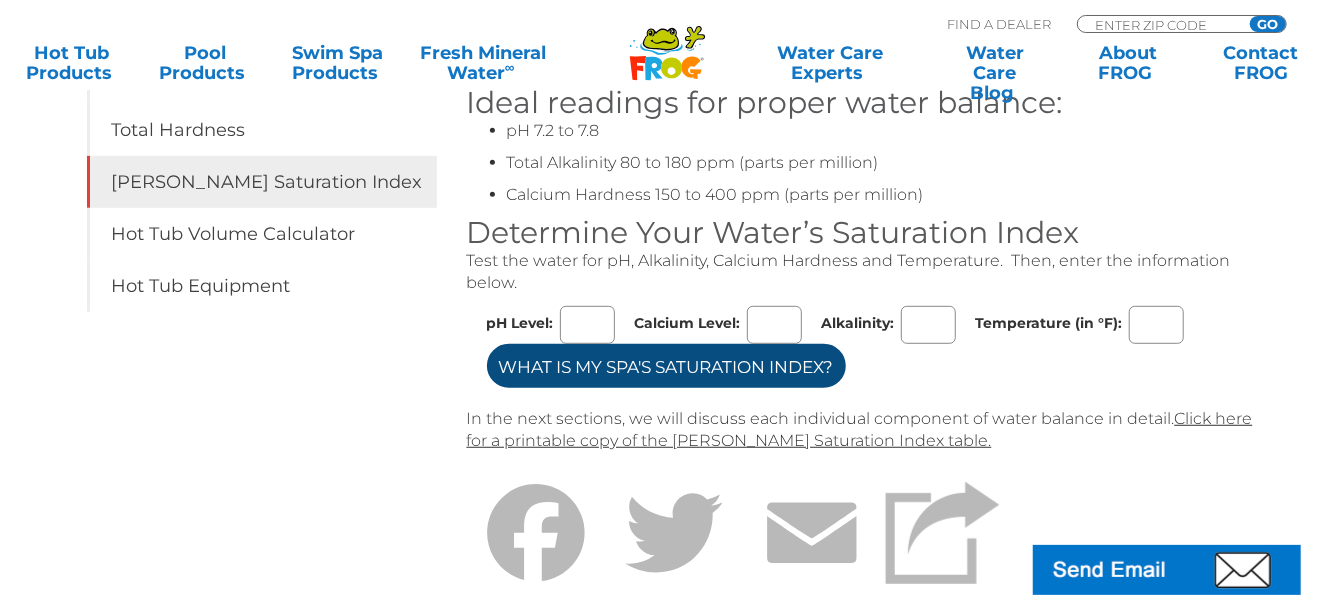 click on "What is my Spa's Saturation Index?" at bounding box center [666, 366] 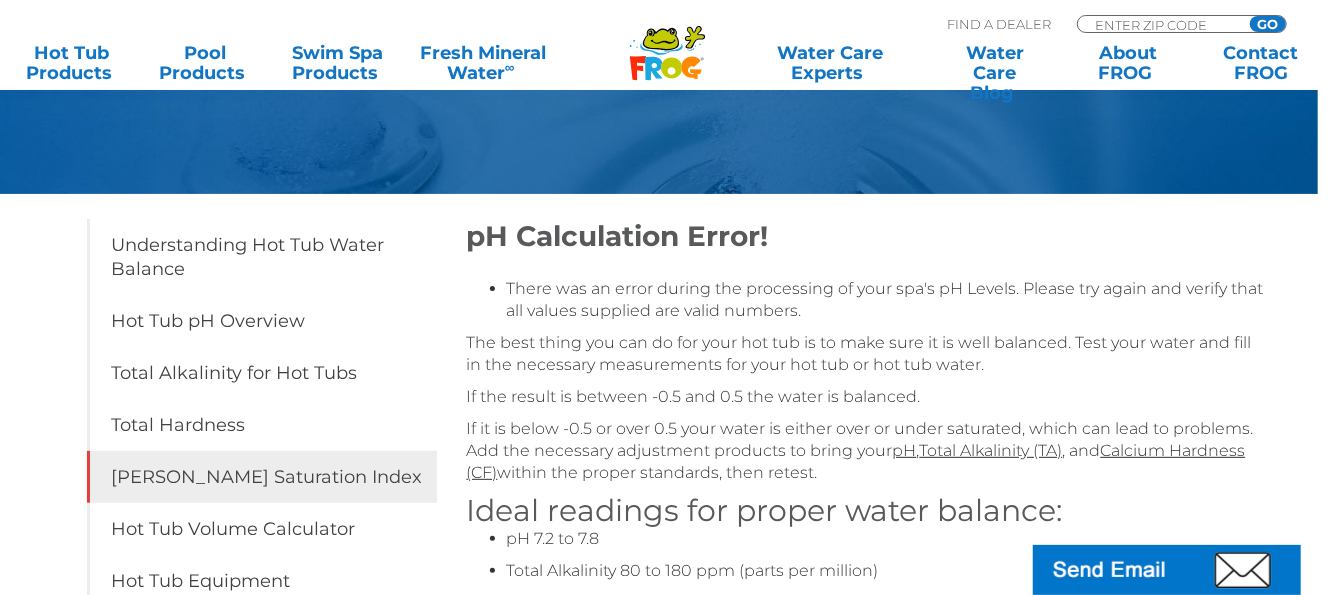 scroll, scrollTop: 200, scrollLeft: 0, axis: vertical 